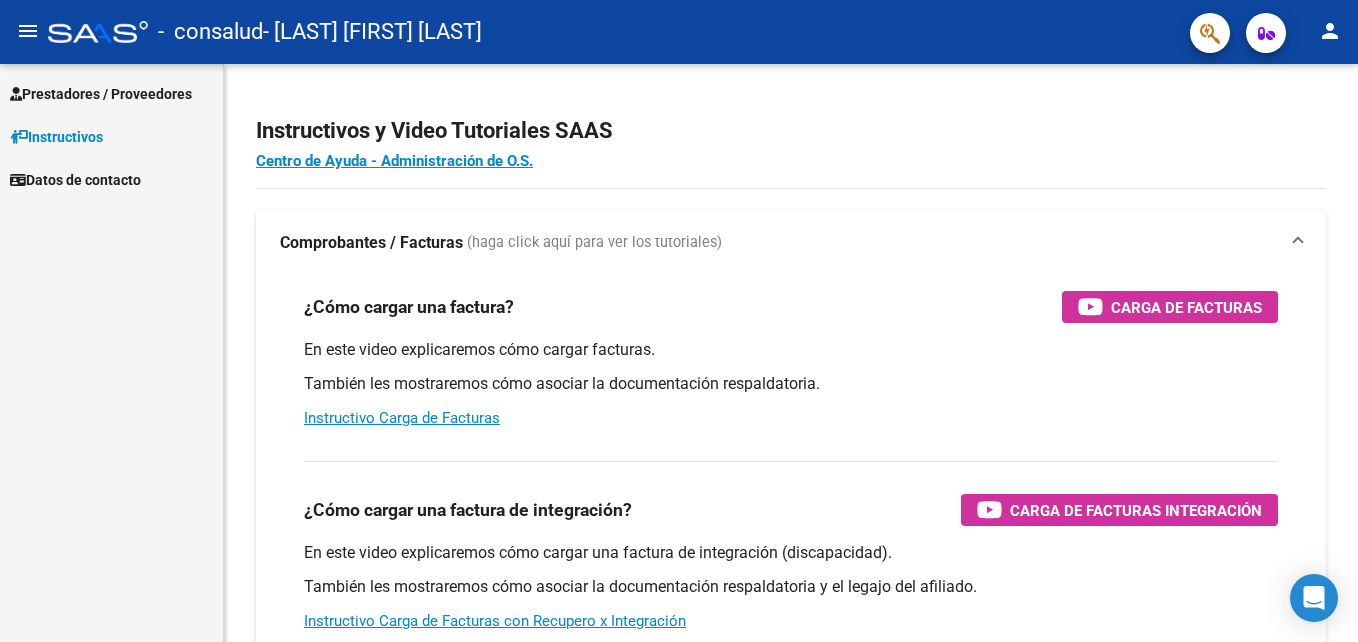 scroll, scrollTop: 0, scrollLeft: 0, axis: both 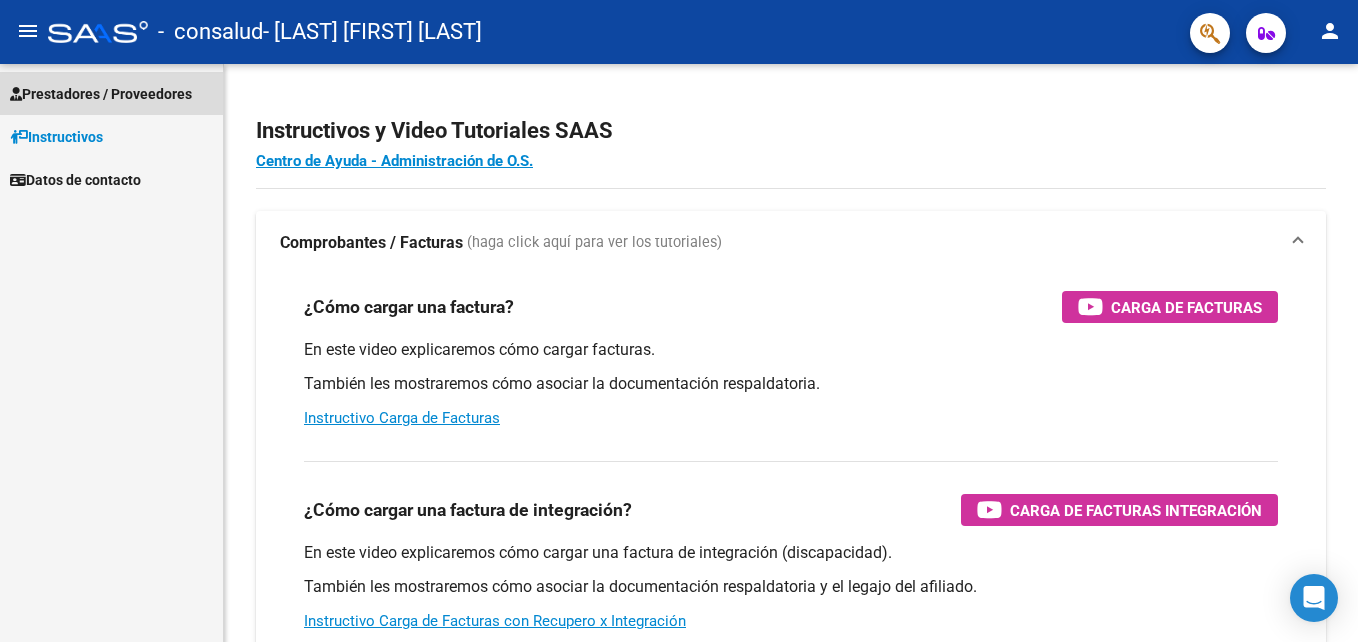 click on "Prestadores / Proveedores" at bounding box center (101, 94) 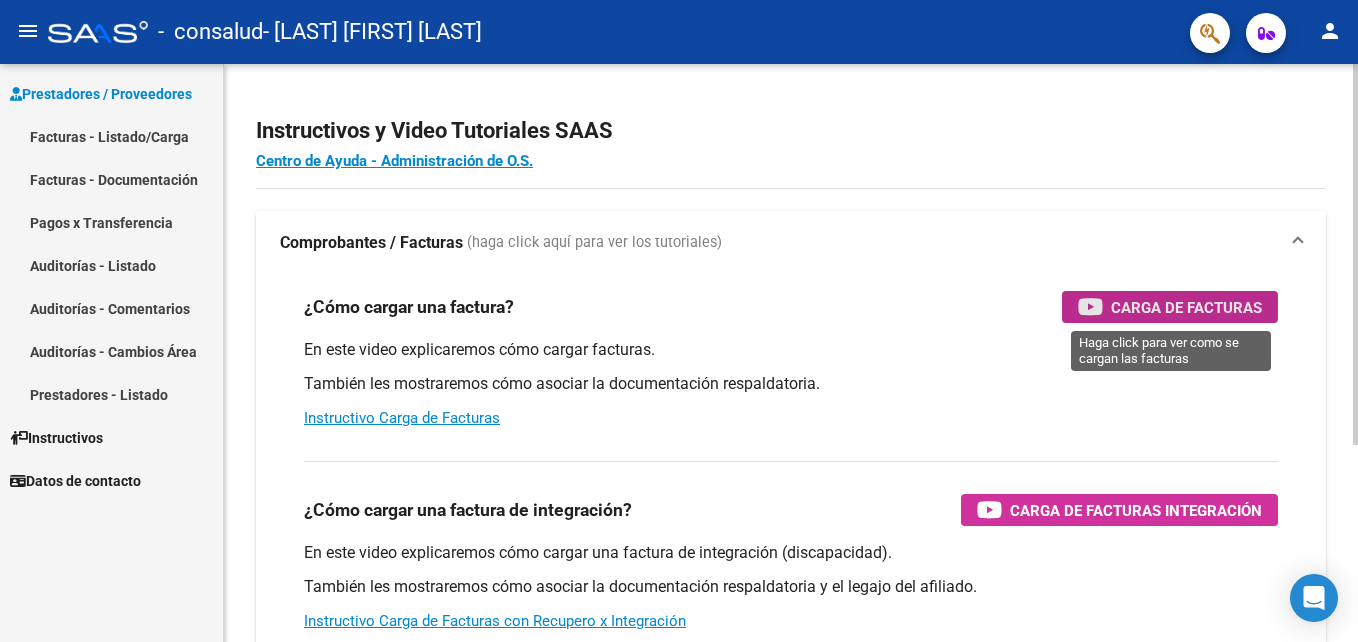 click on "Carga de Facturas" at bounding box center (1186, 307) 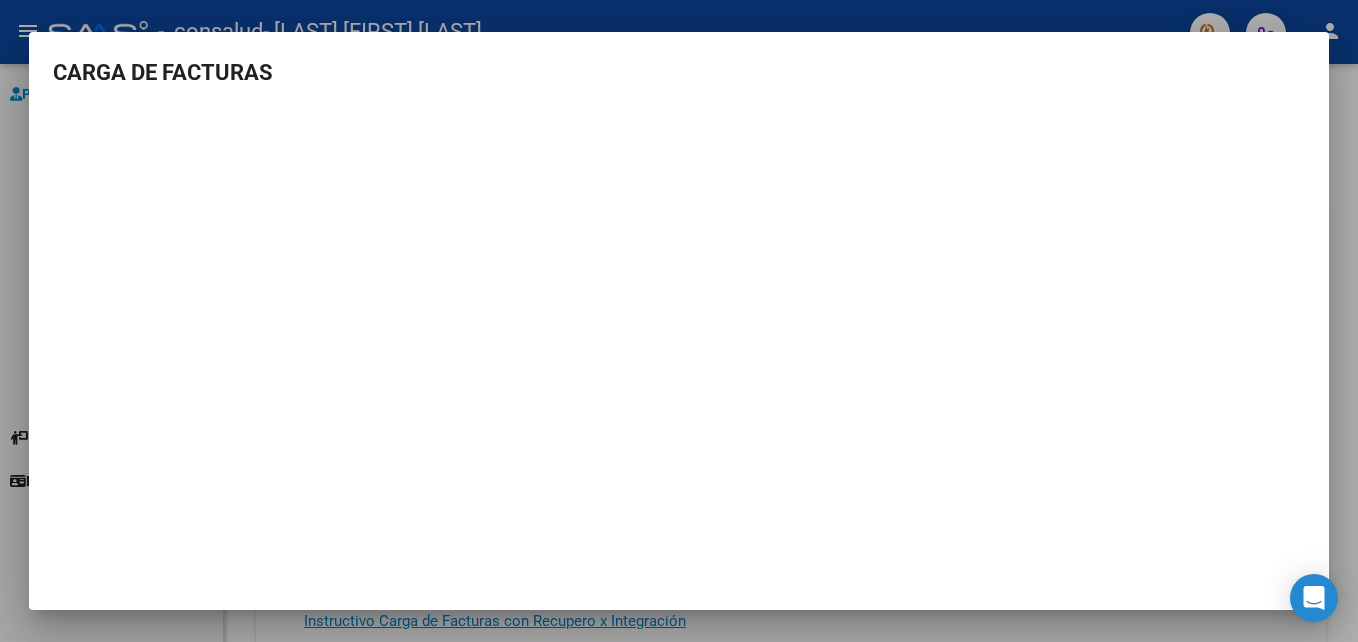 drag, startPoint x: 1151, startPoint y: 306, endPoint x: 47, endPoint y: 376, distance: 1106.2169 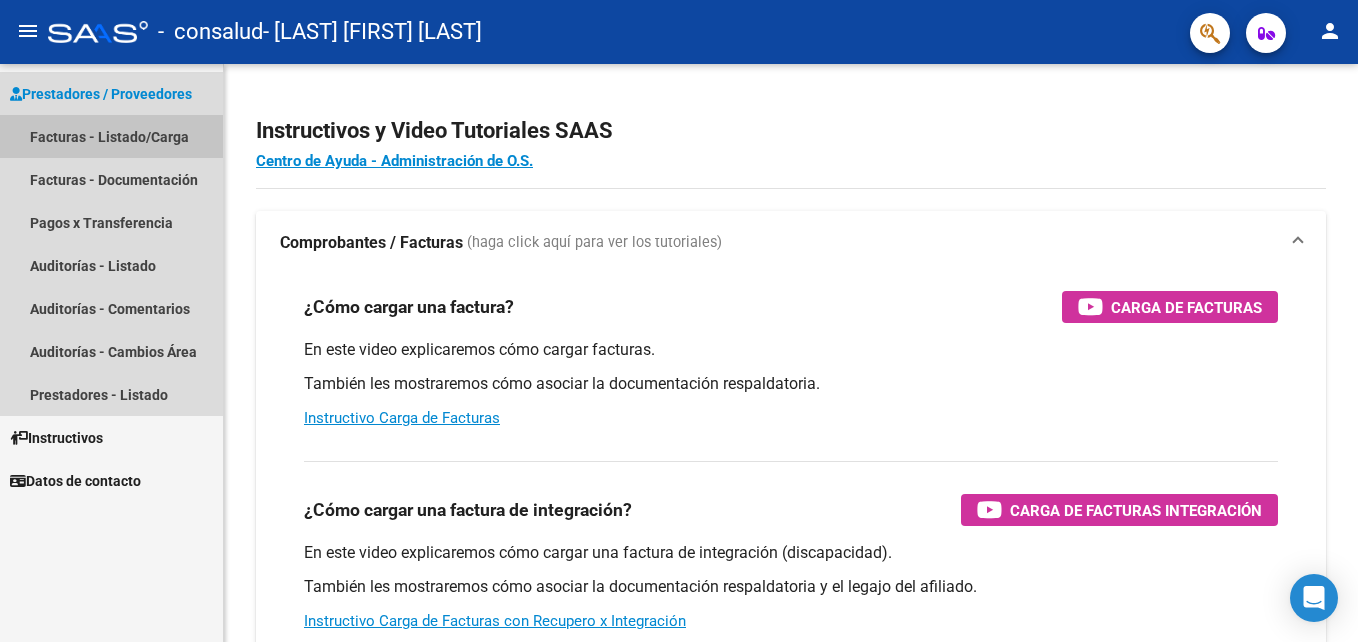 click on "Facturas - Listado/Carga" at bounding box center [111, 136] 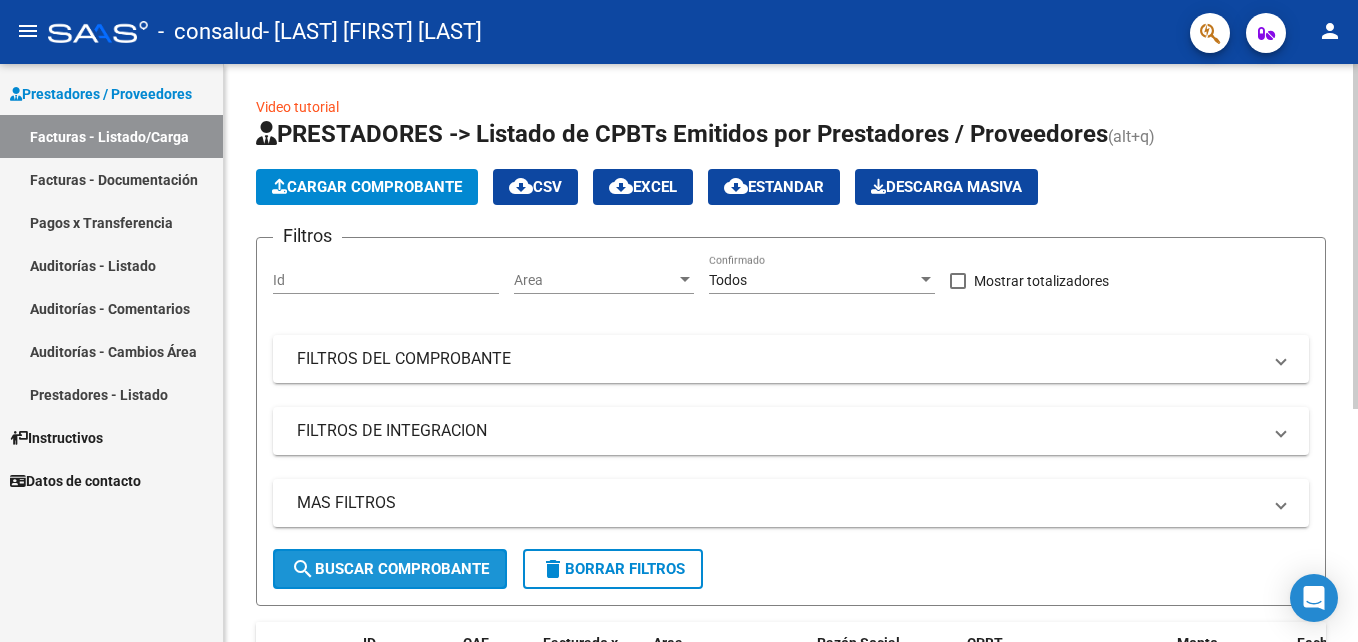 click on "search  Buscar Comprobante" 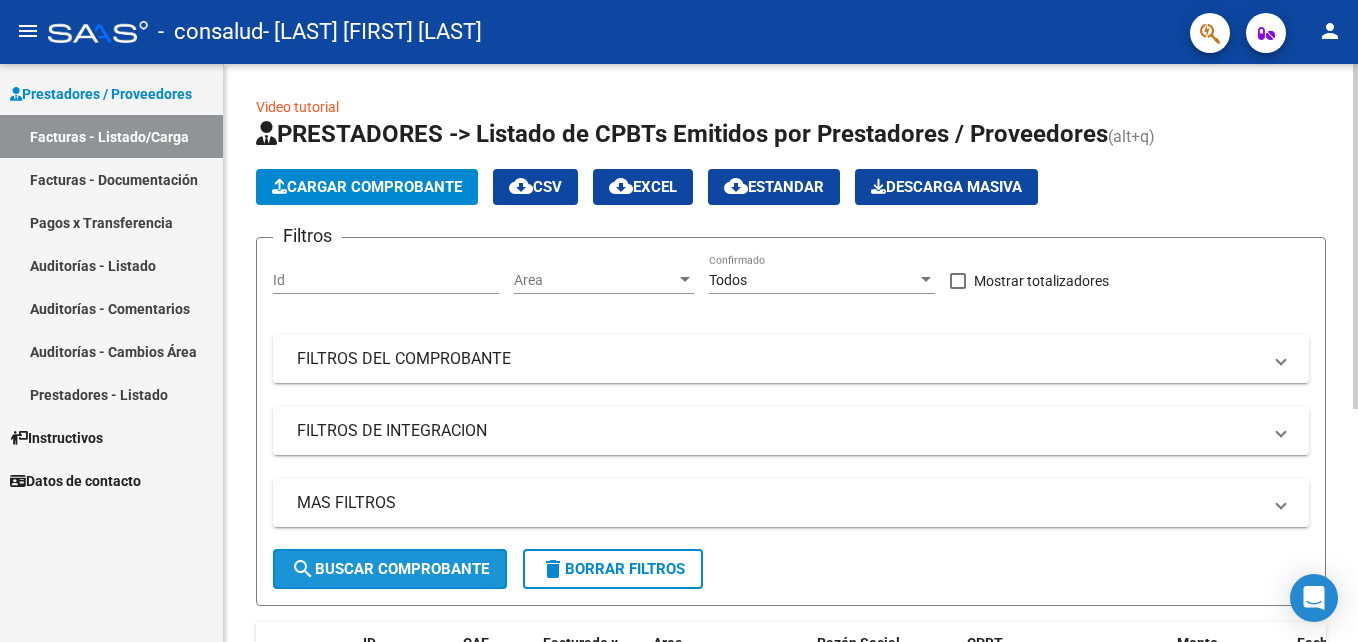 click on "search  Buscar Comprobante" 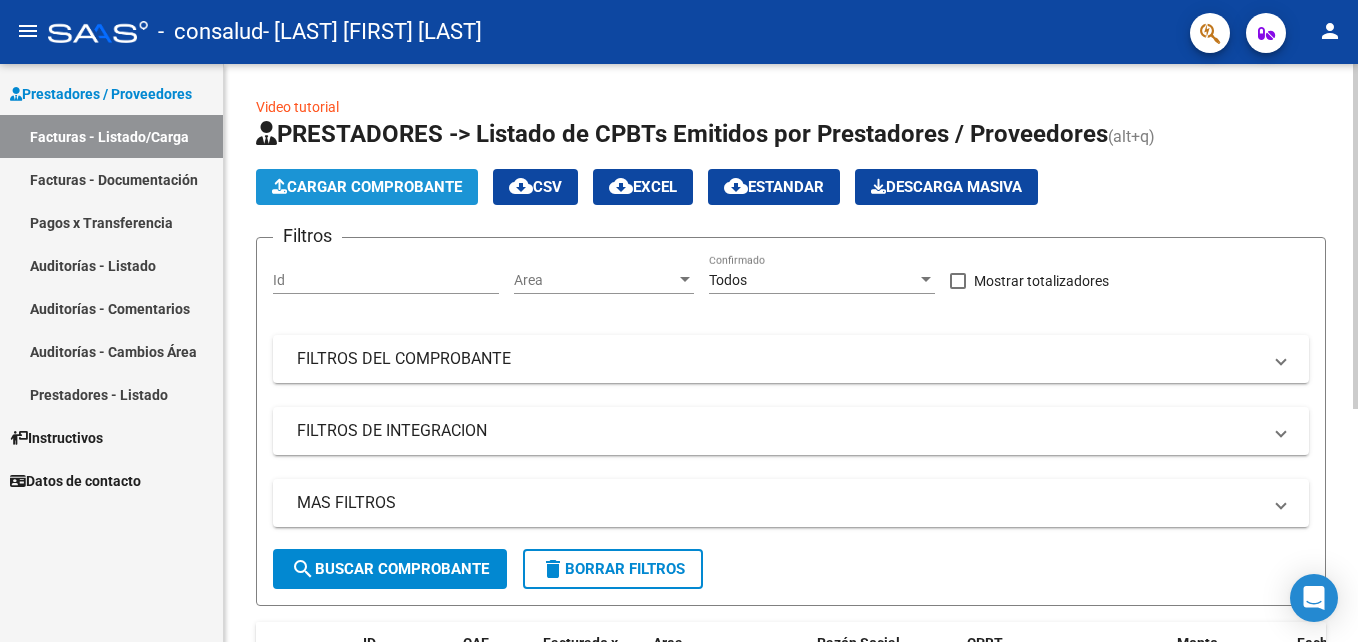 click on "Cargar Comprobante" 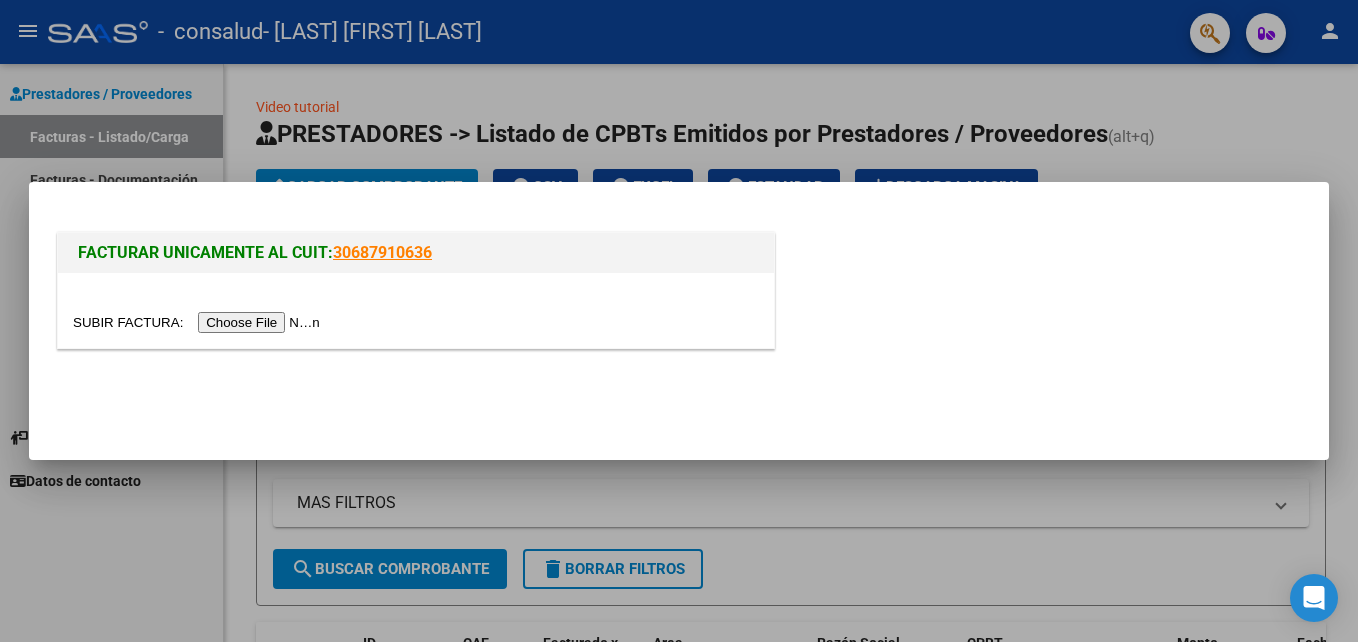 click at bounding box center (199, 322) 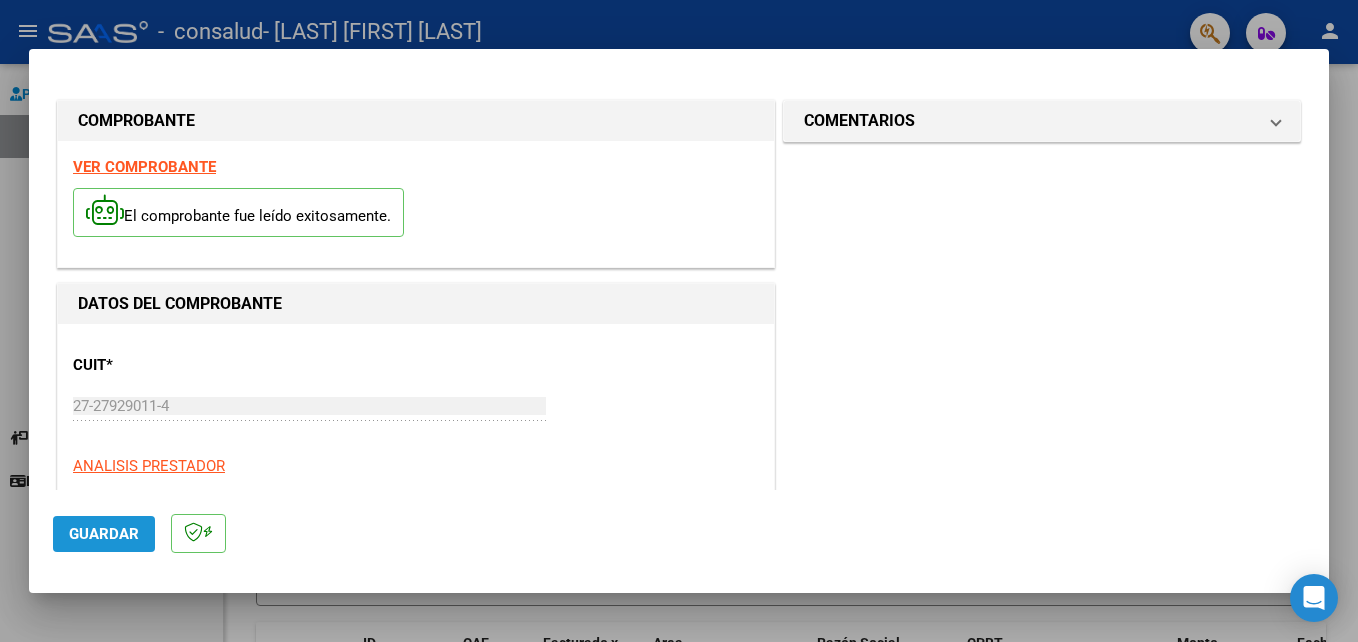 click on "Guardar" 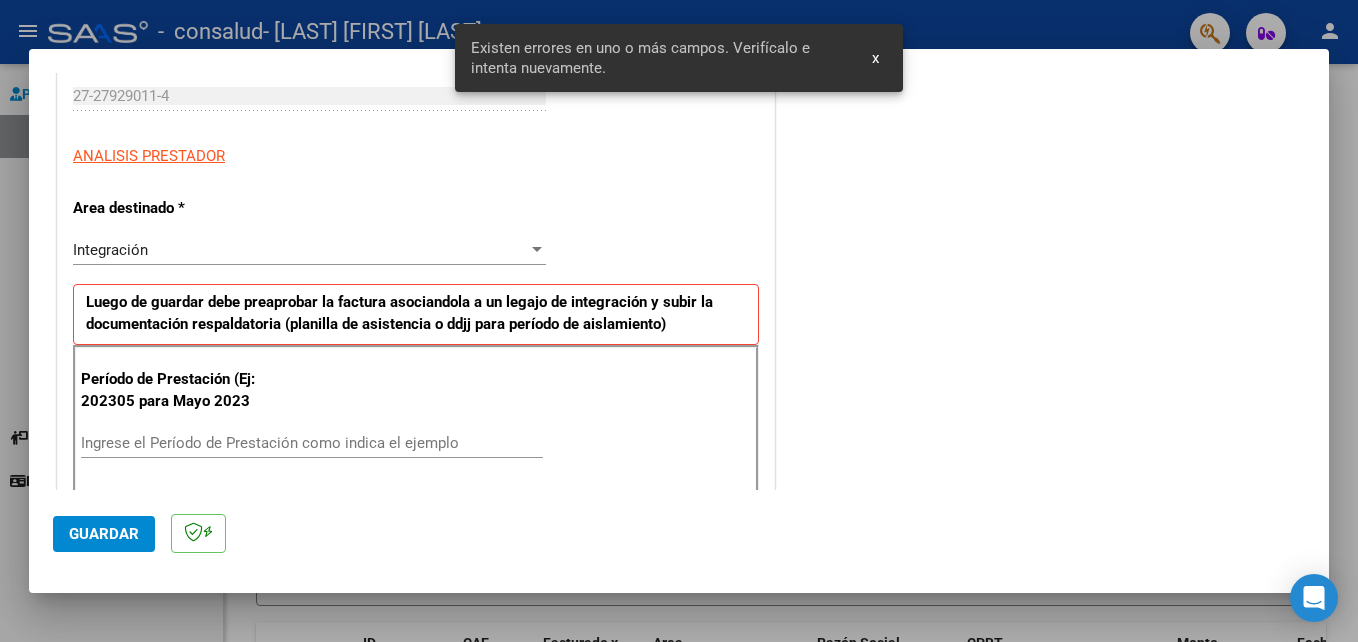 scroll, scrollTop: 450, scrollLeft: 0, axis: vertical 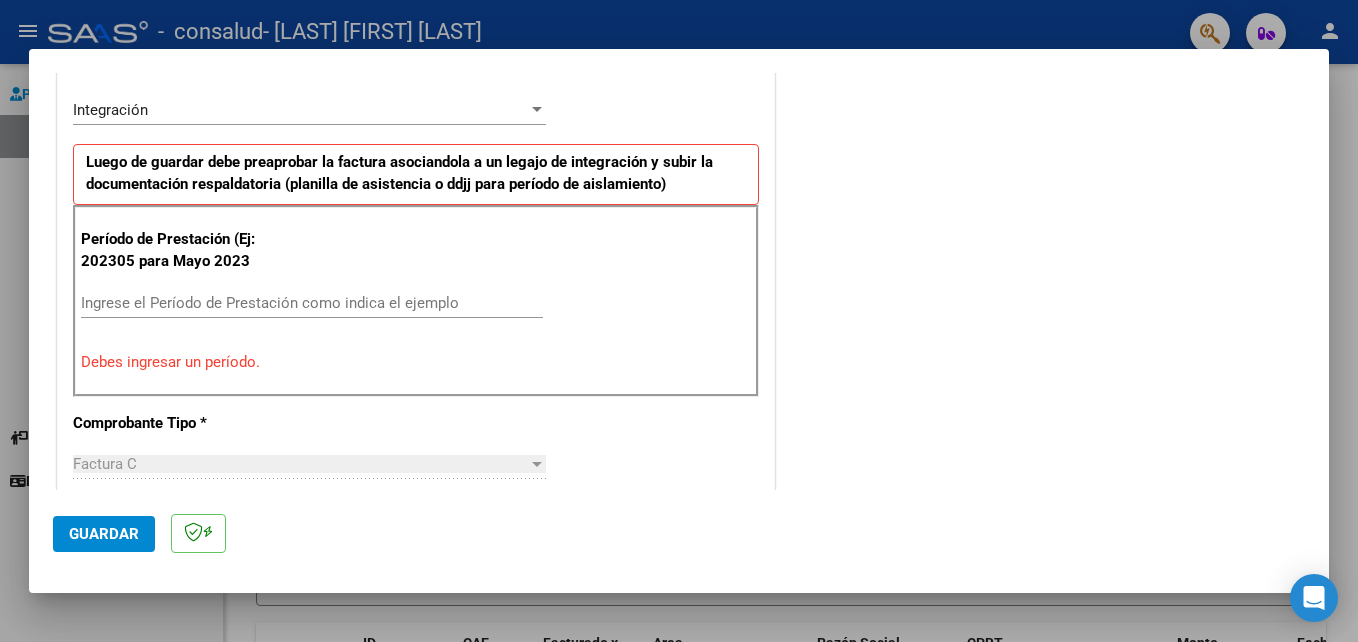 click on "Debes ingresar un período." at bounding box center (416, 362) 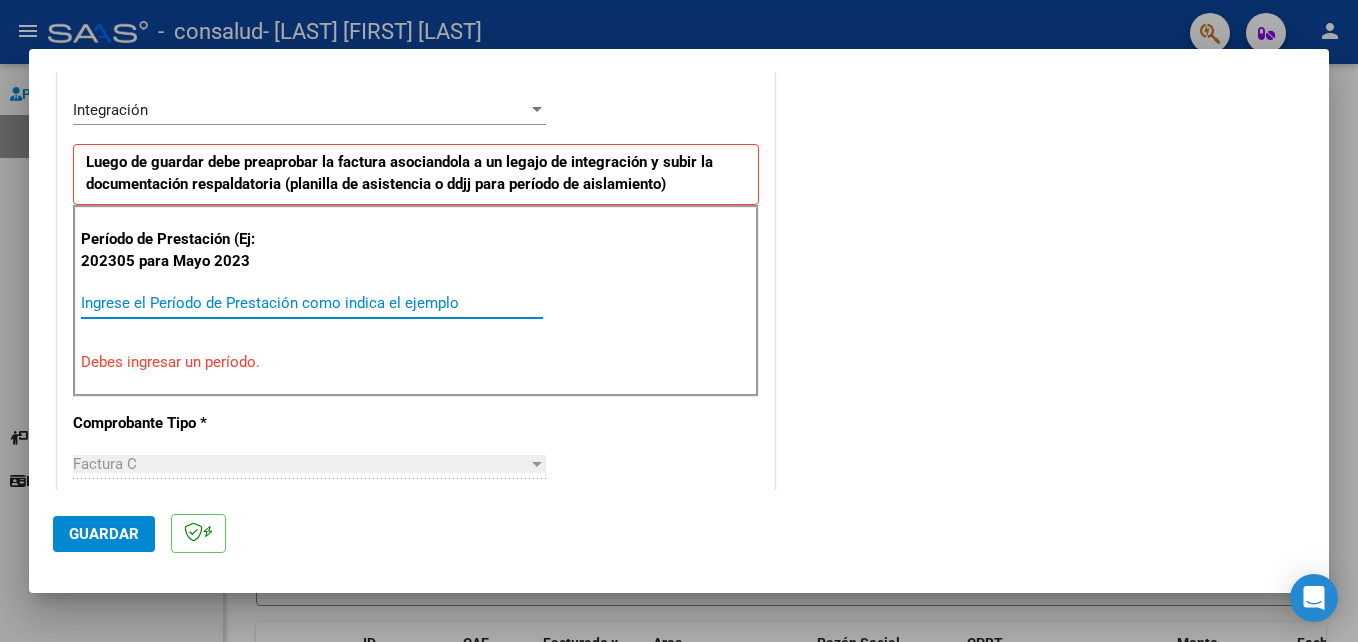 click on "Ingrese el Período de Prestación como indica el ejemplo" at bounding box center [312, 303] 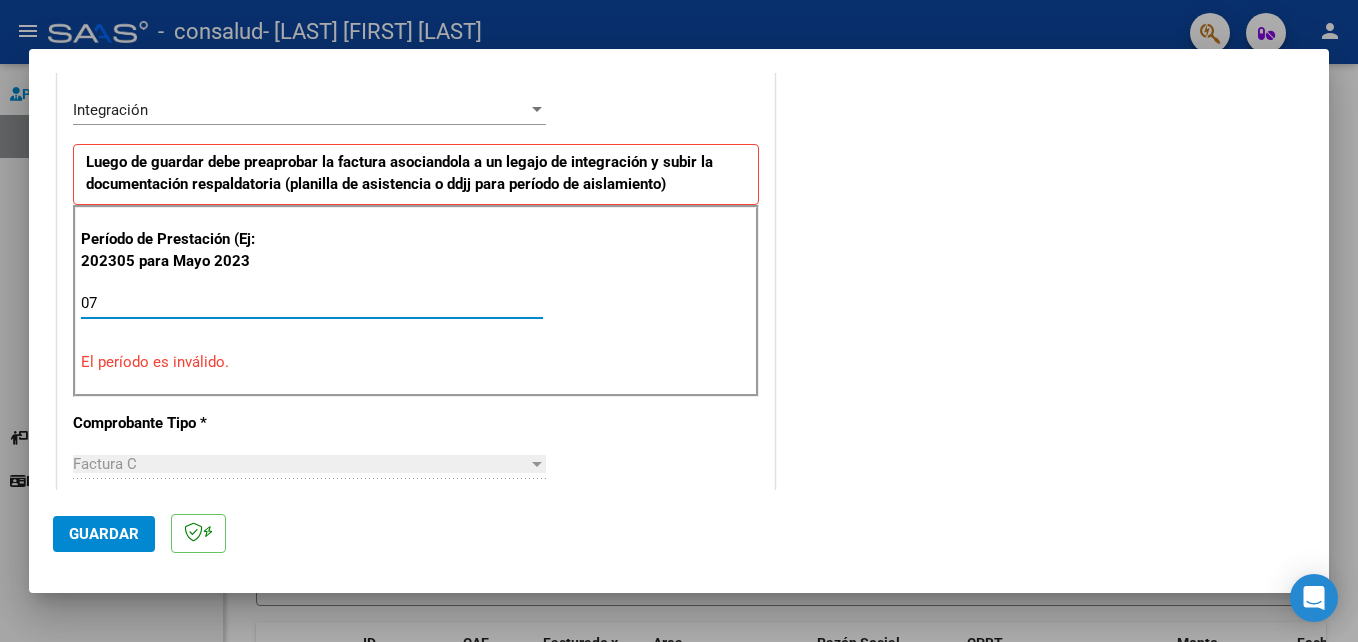 type on "0" 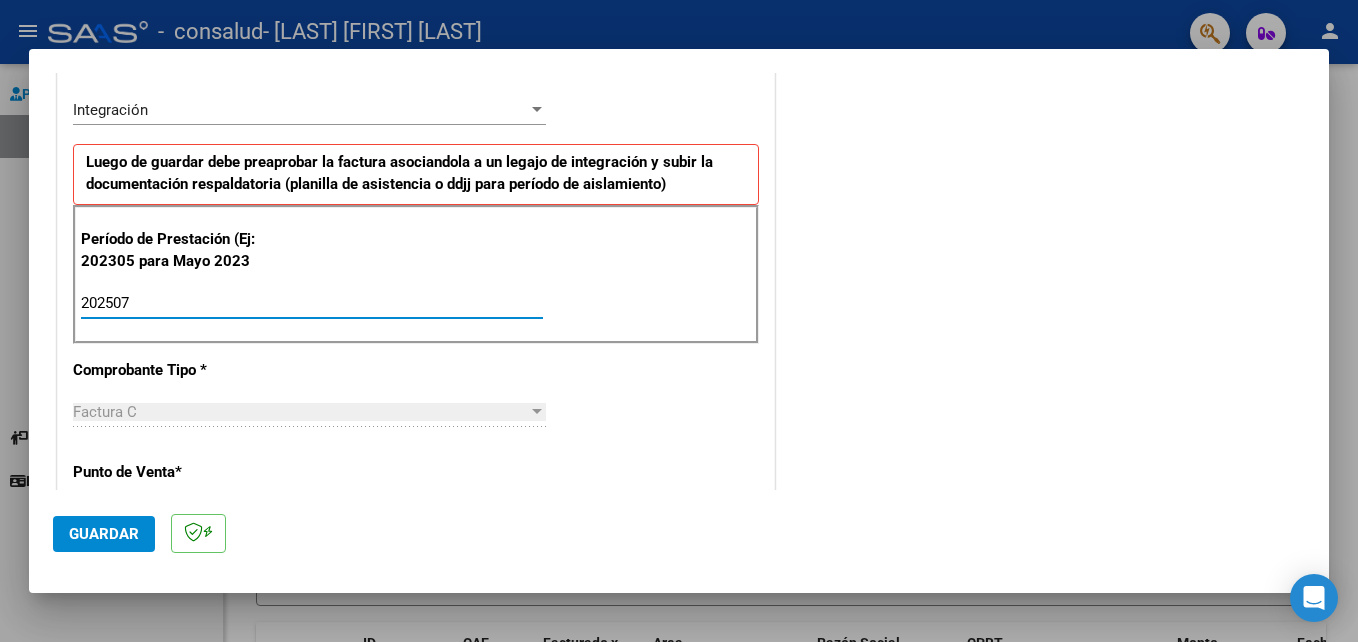 type on "202507" 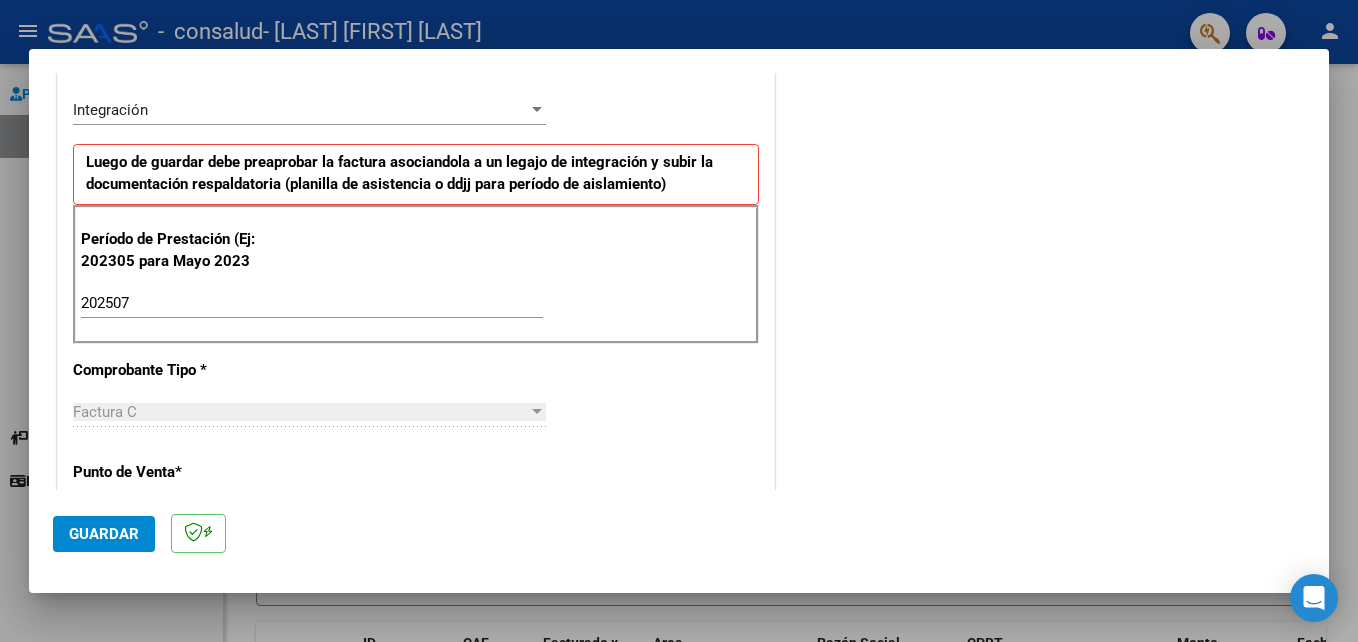 click at bounding box center [537, 411] 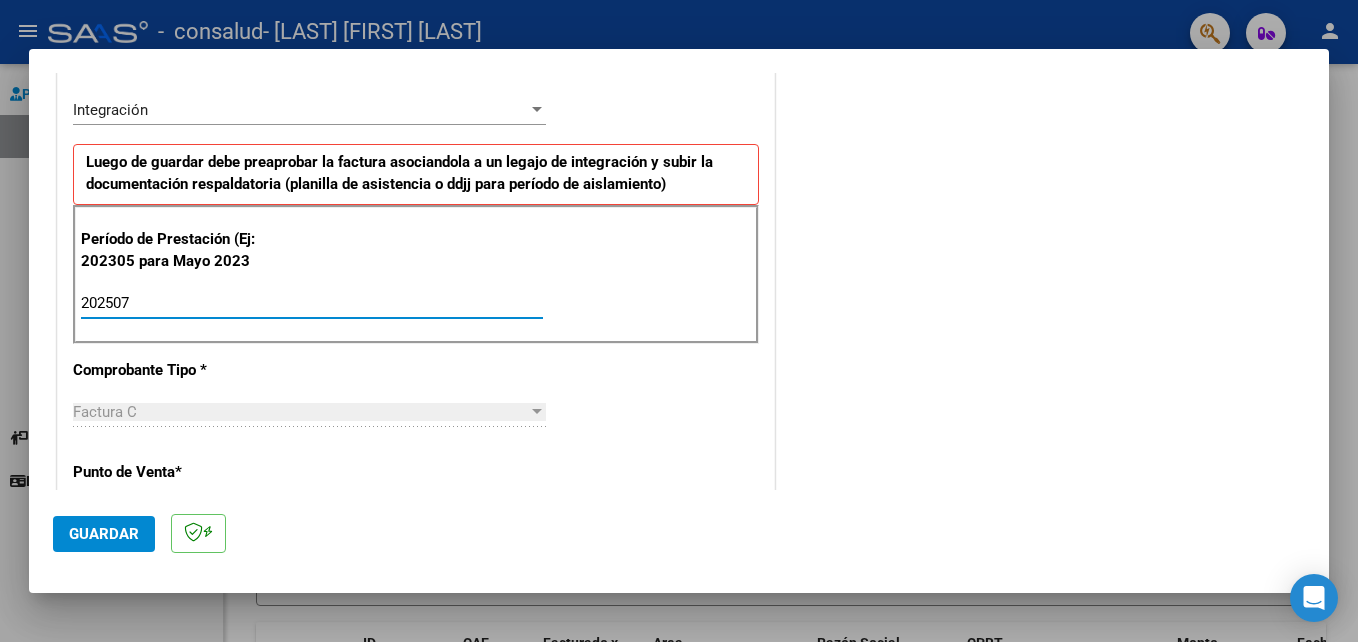 click on "202507" at bounding box center (312, 303) 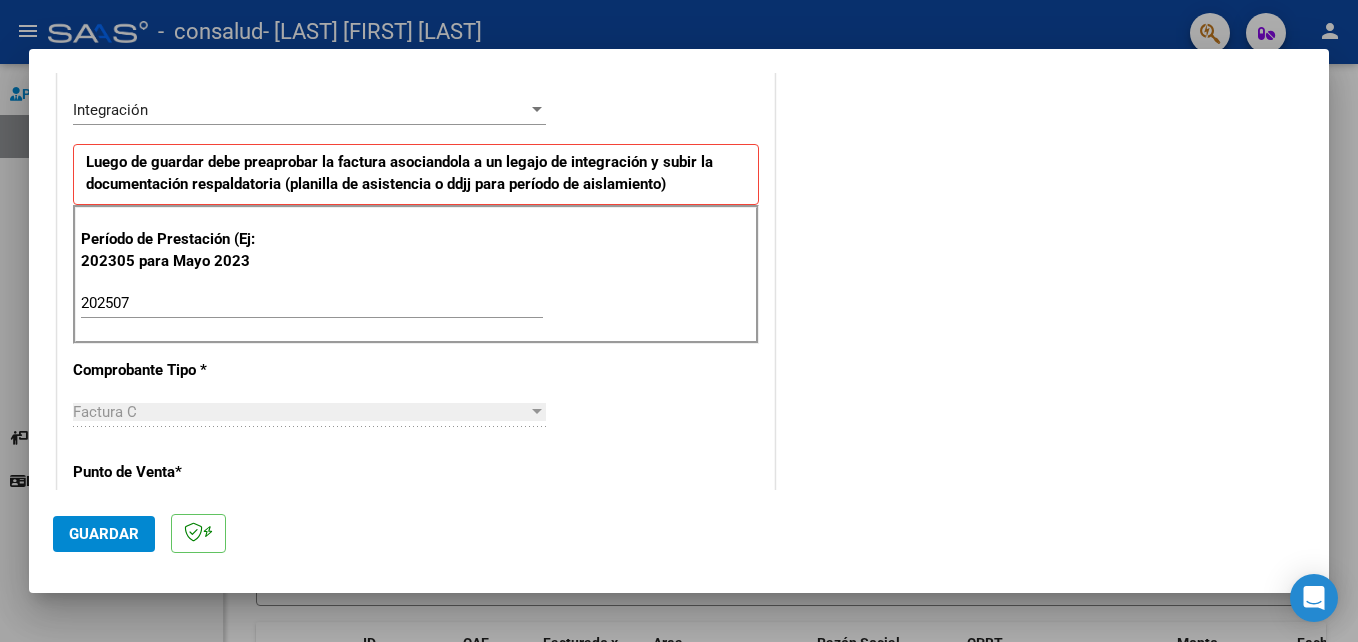drag, startPoint x: 246, startPoint y: 376, endPoint x: 228, endPoint y: 413, distance: 41.14608 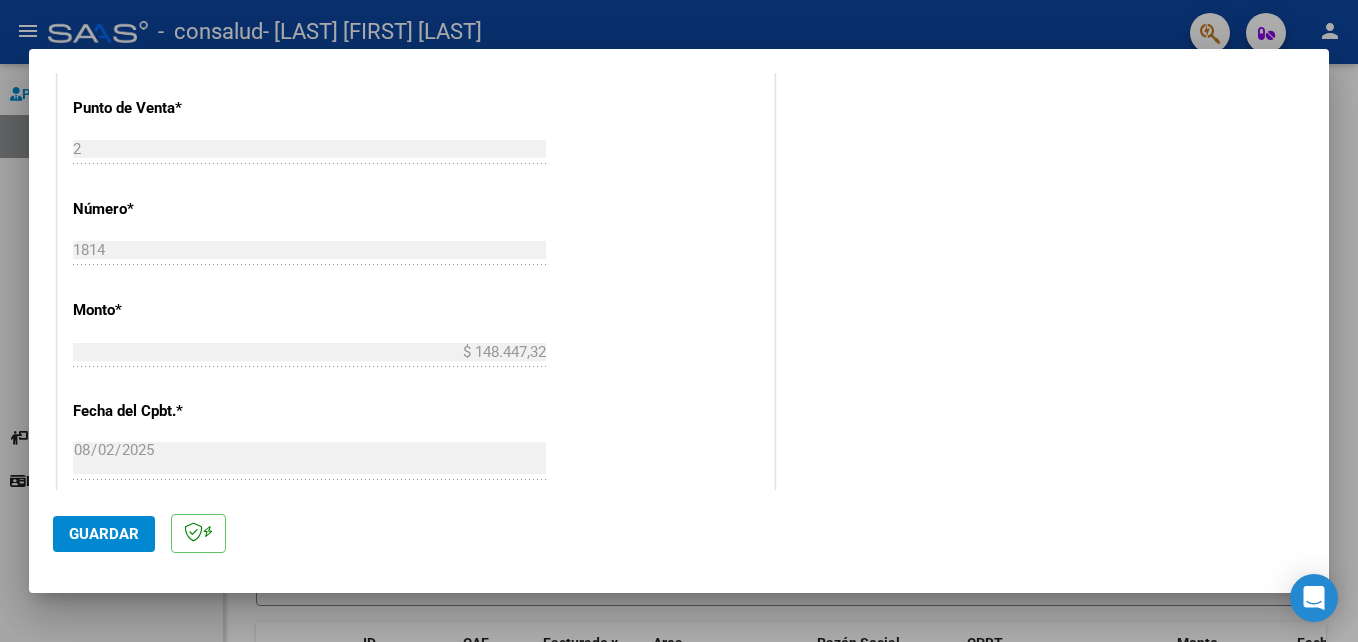 click on "Fecha del Cpbt.  *" at bounding box center (176, 671) 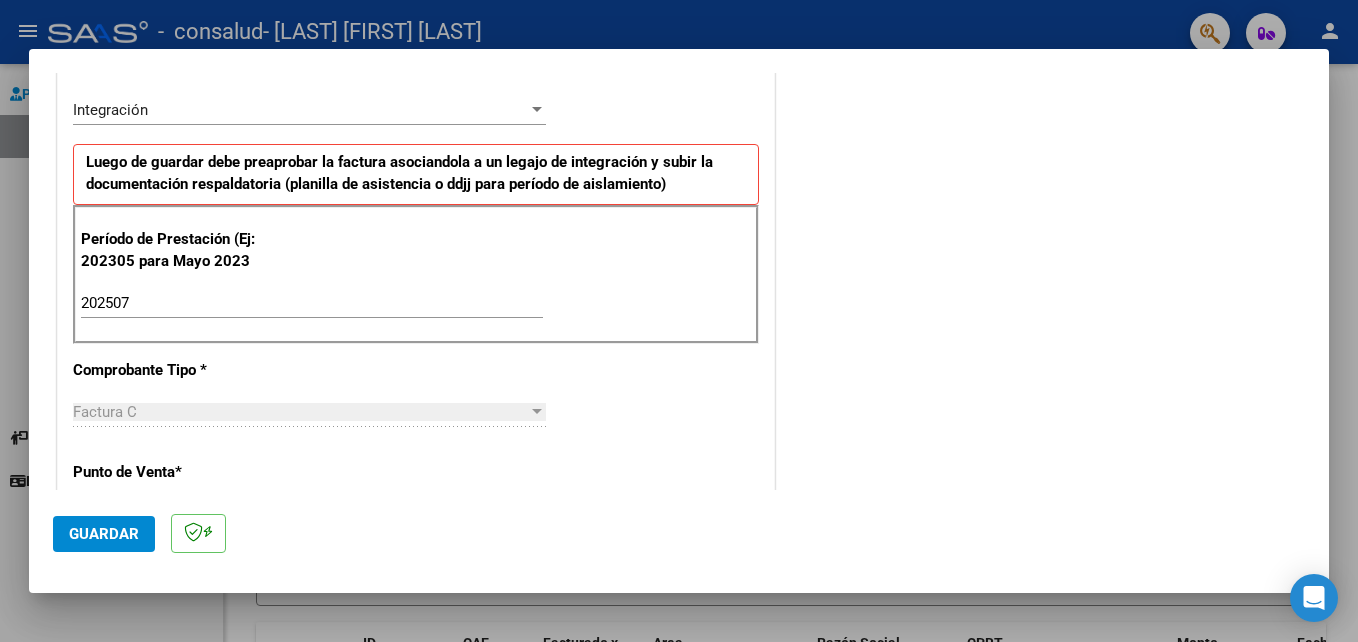 scroll, scrollTop: 86, scrollLeft: 0, axis: vertical 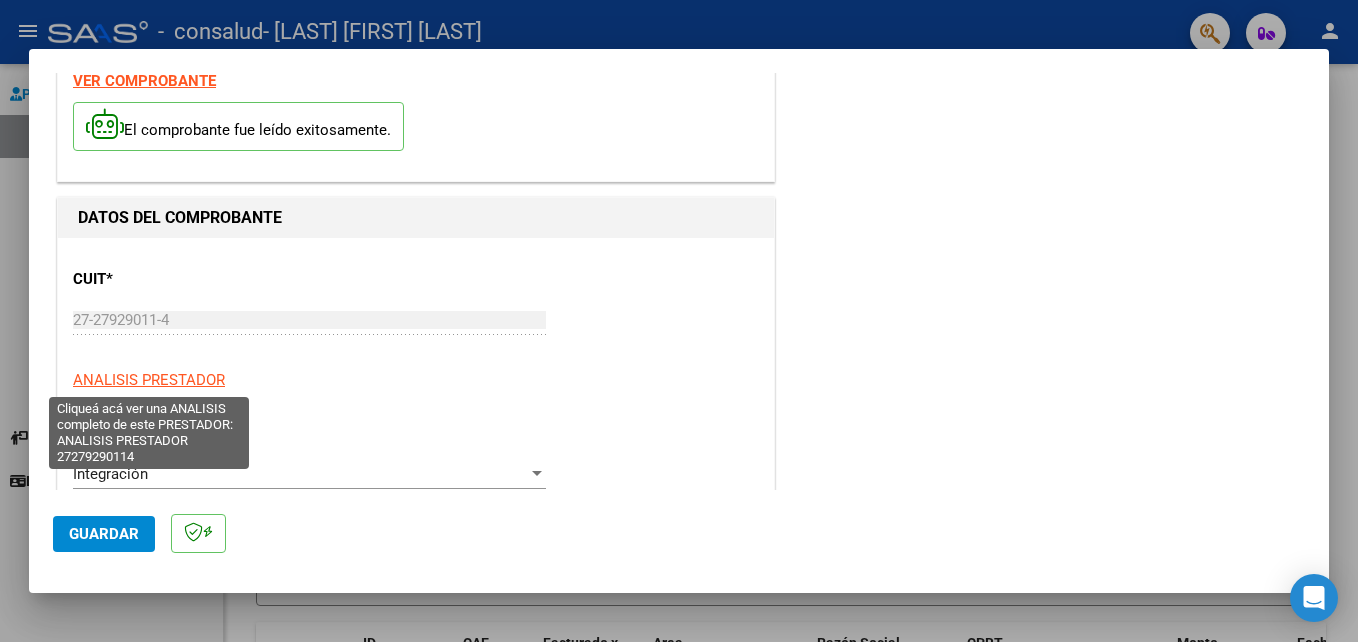 click on "ANALISIS PRESTADOR" at bounding box center (149, 380) 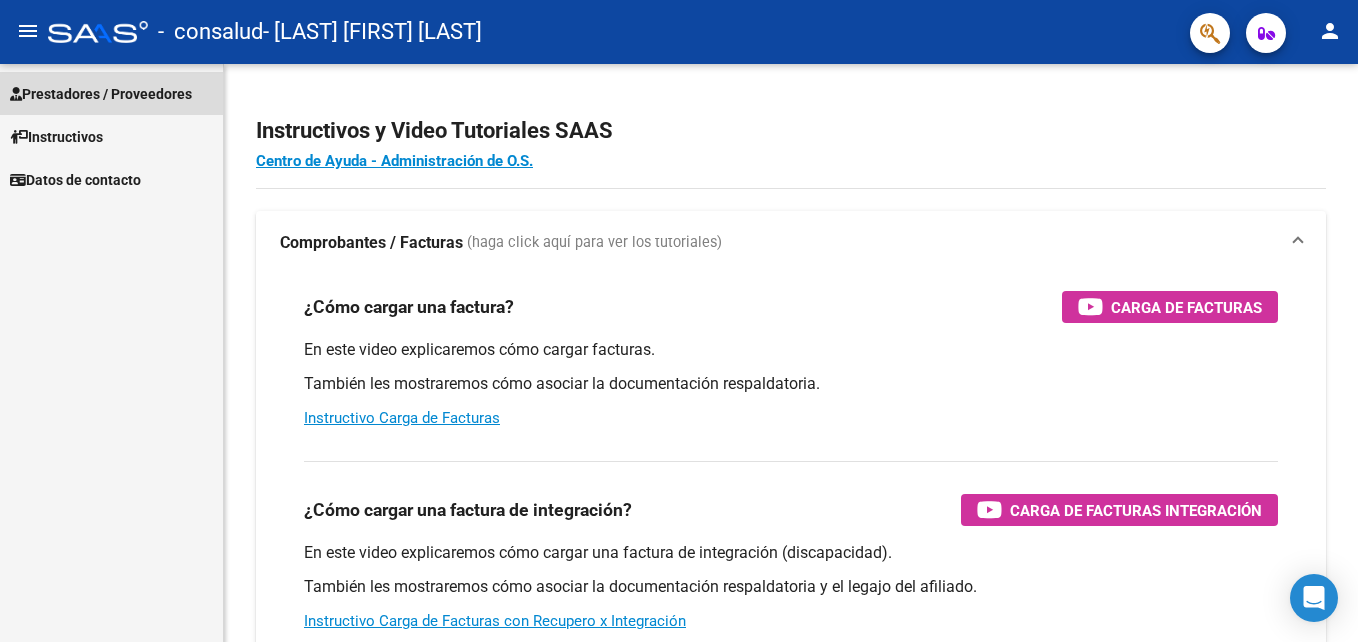 click on "Prestadores / Proveedores" at bounding box center [101, 94] 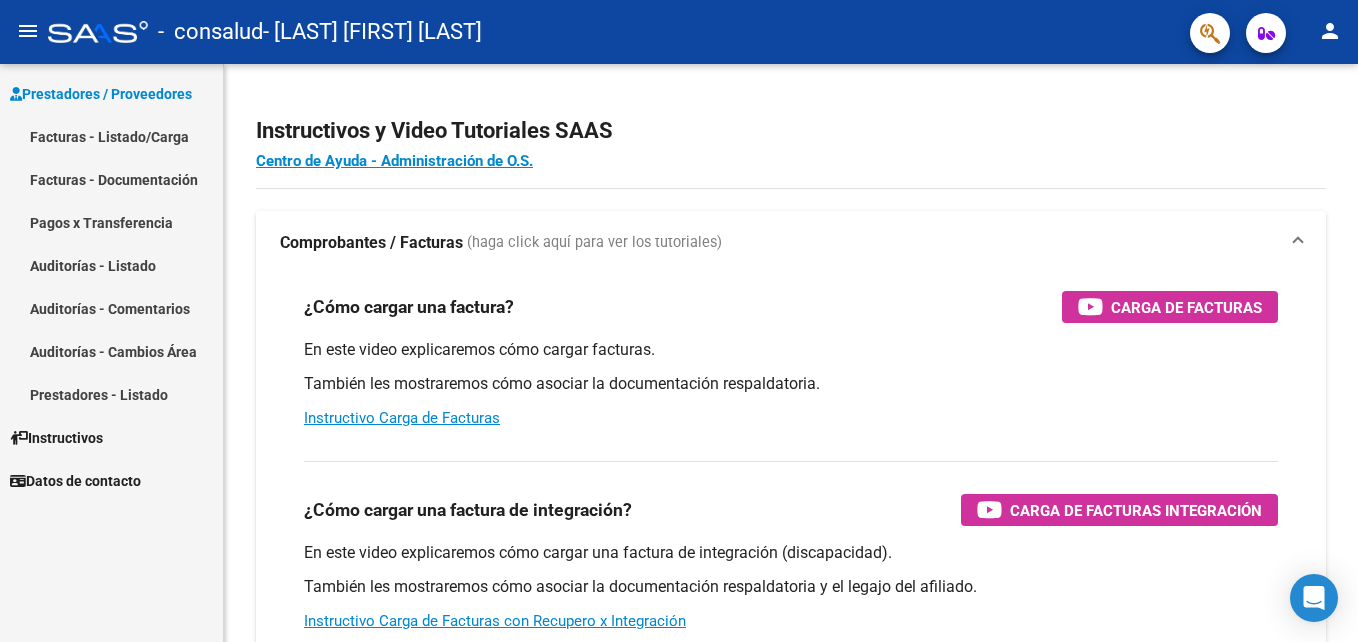 click on "Facturas - Listado/Carga" at bounding box center (111, 136) 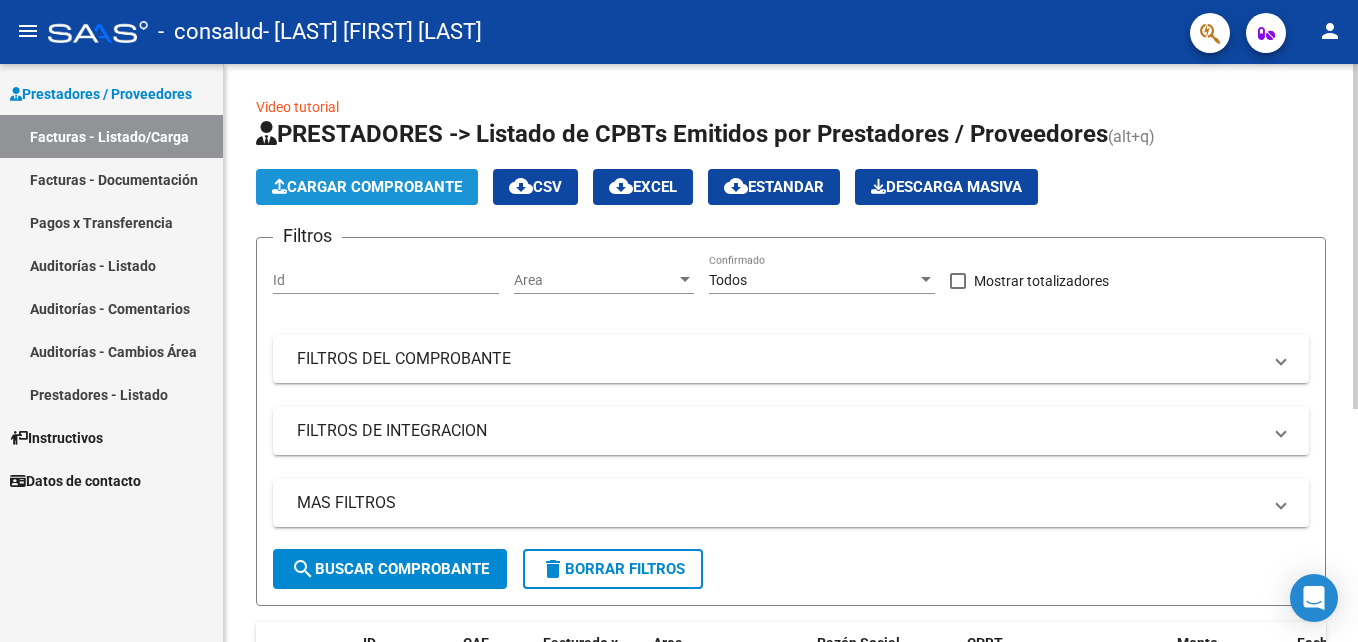 click on "Cargar Comprobante" 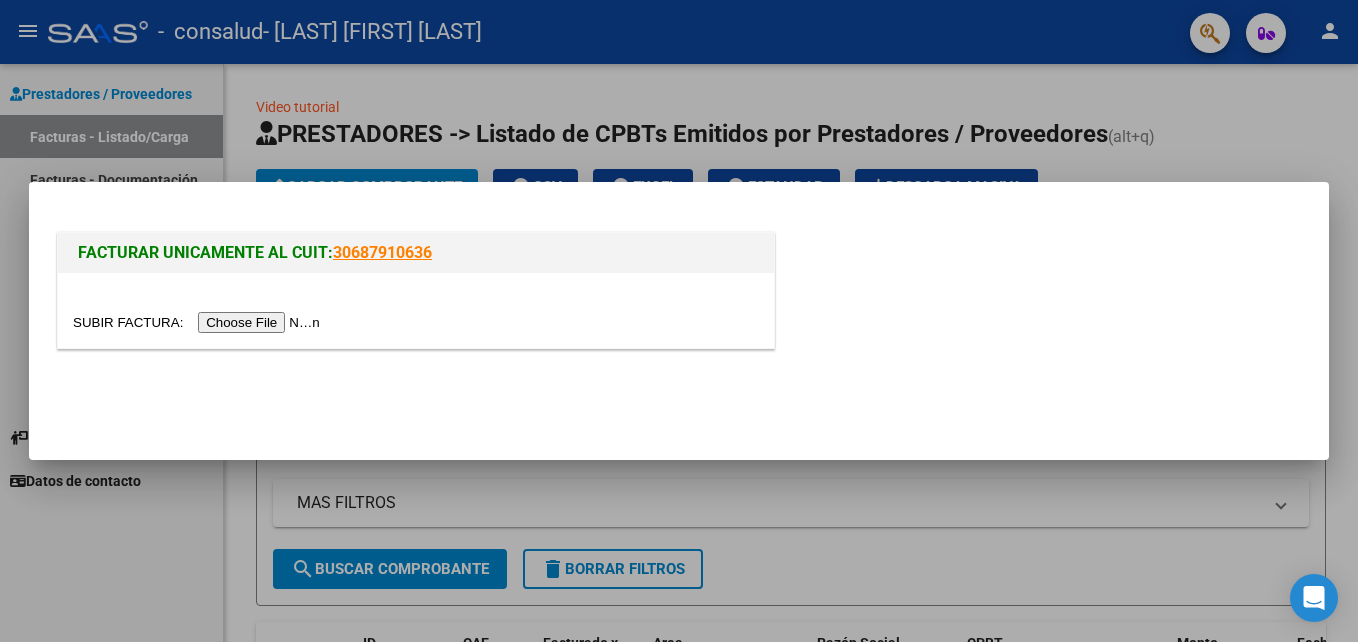 click at bounding box center (199, 322) 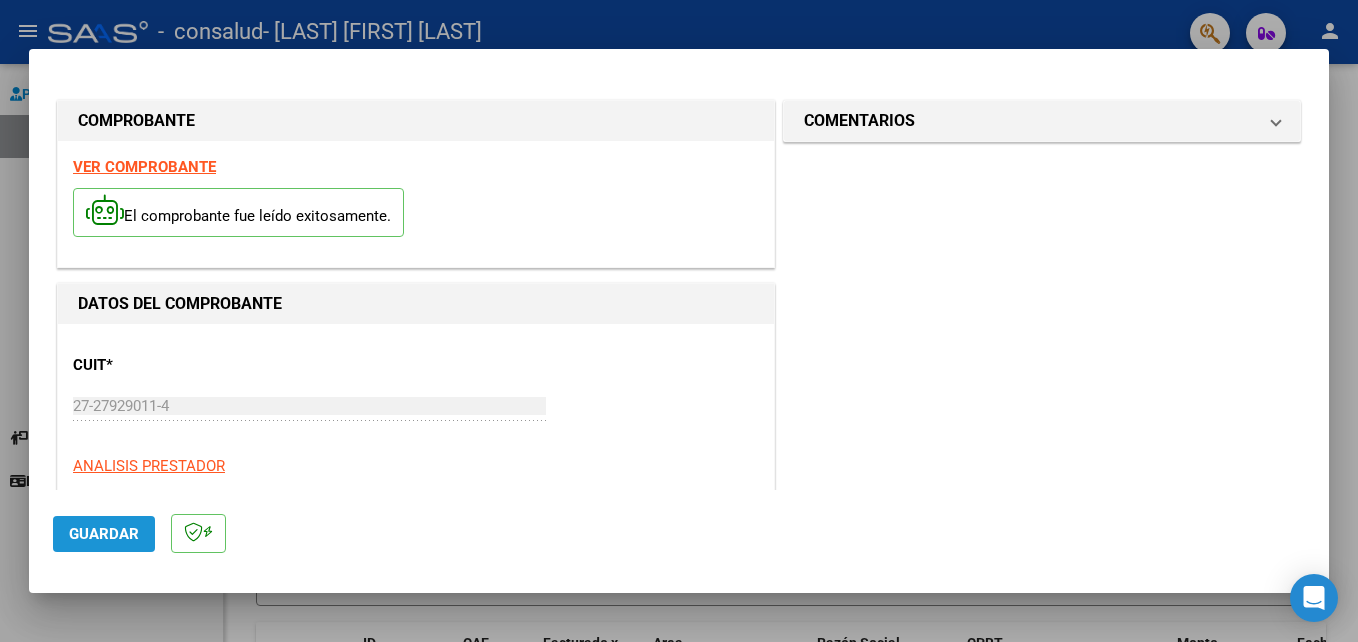 click on "Guardar" 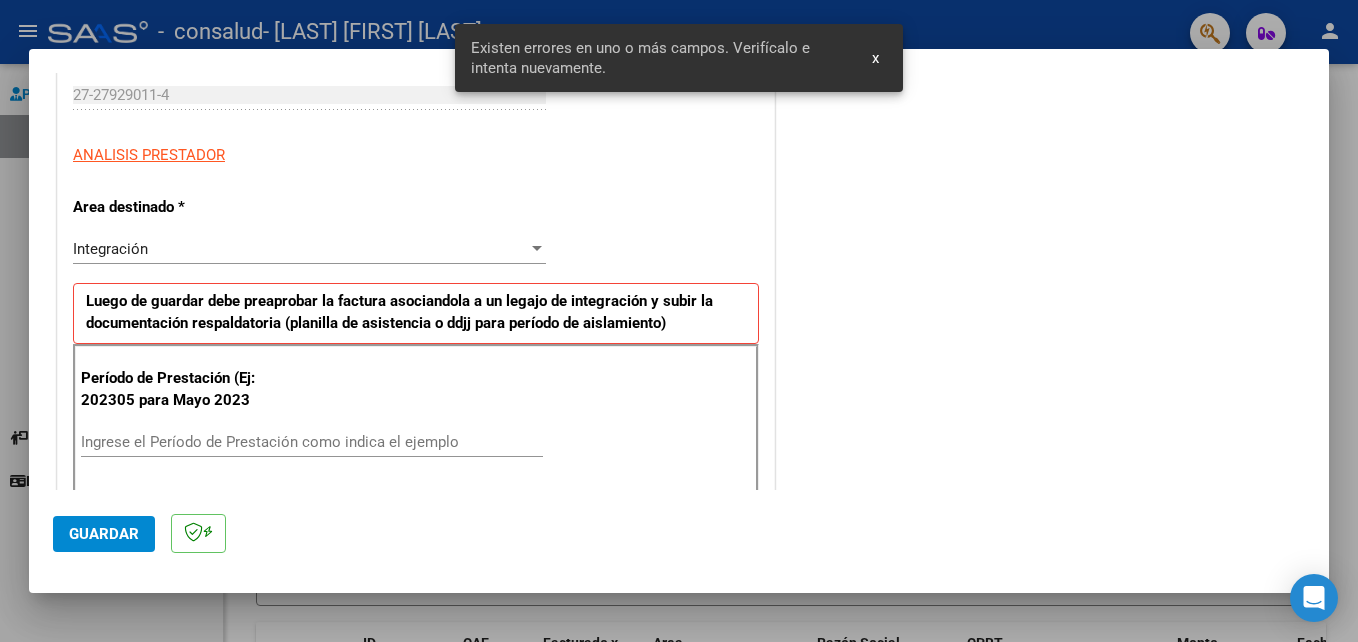 scroll, scrollTop: 450, scrollLeft: 0, axis: vertical 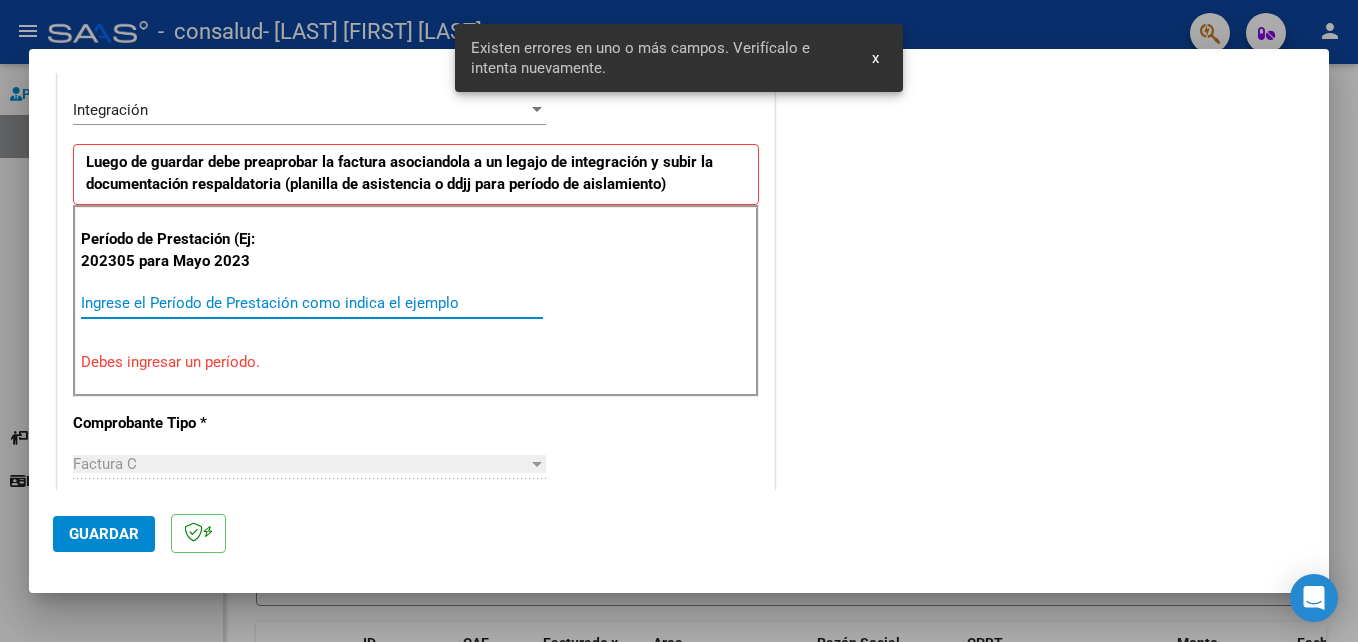 click on "Ingrese el Período de Prestación como indica el ejemplo" at bounding box center [312, 303] 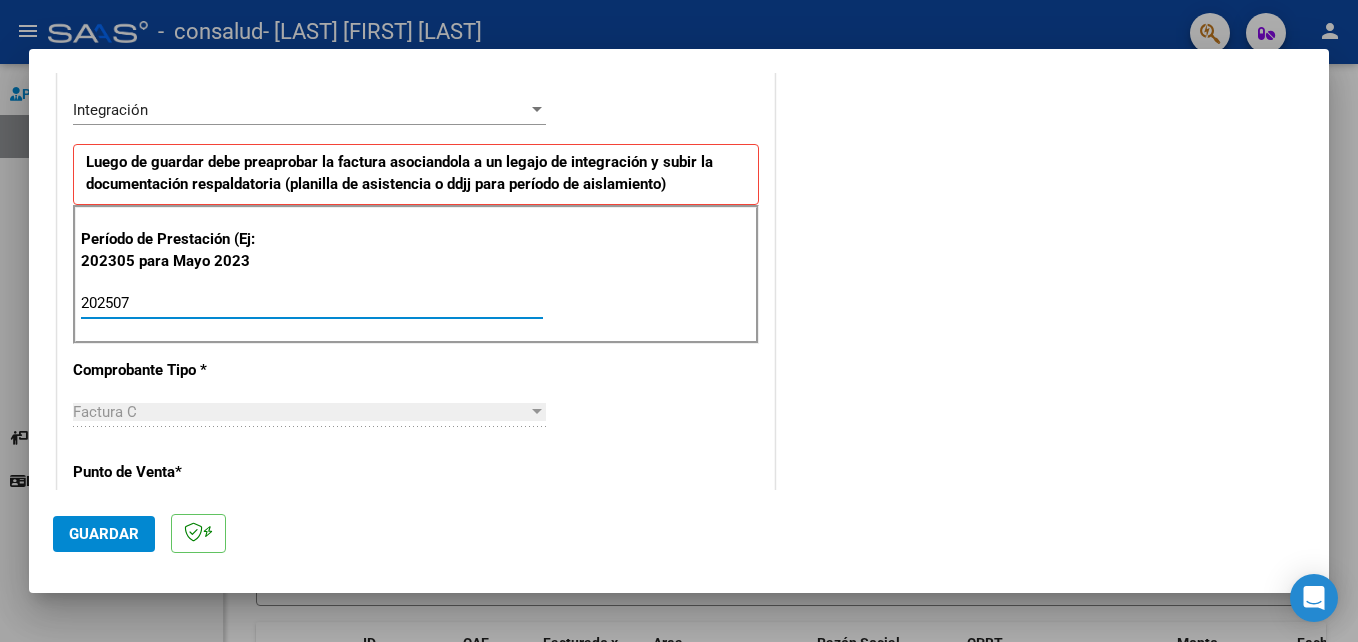 type on "202507" 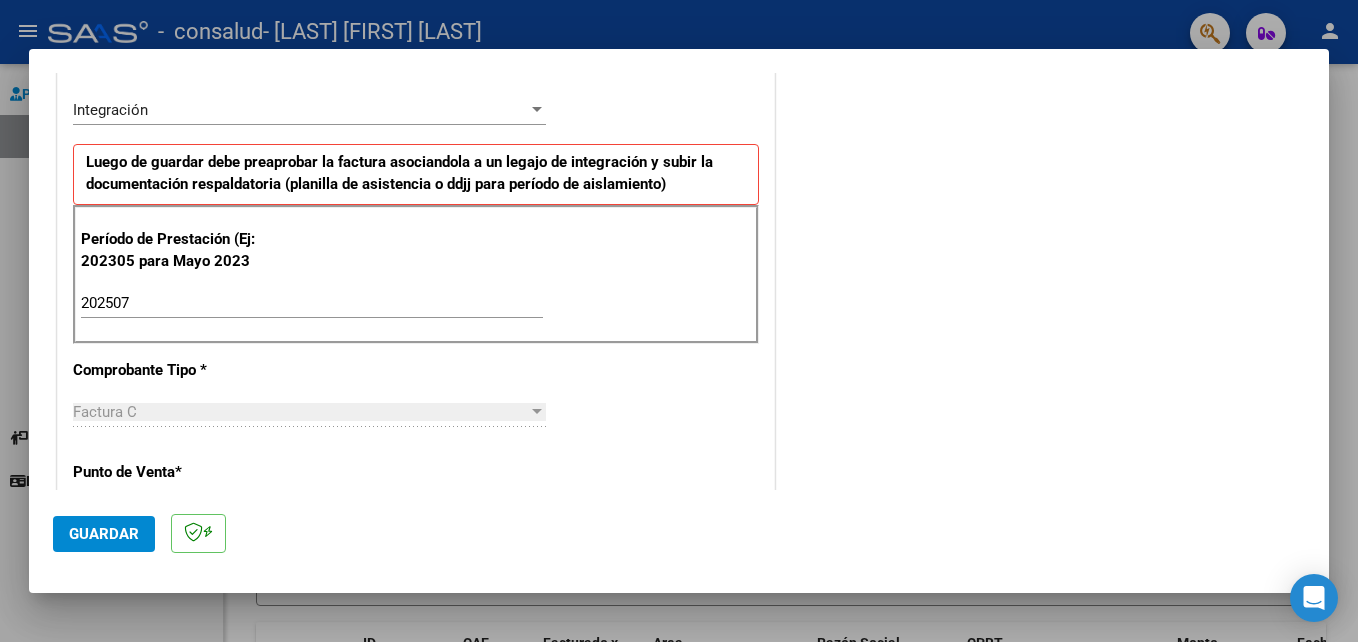 click at bounding box center [537, 412] 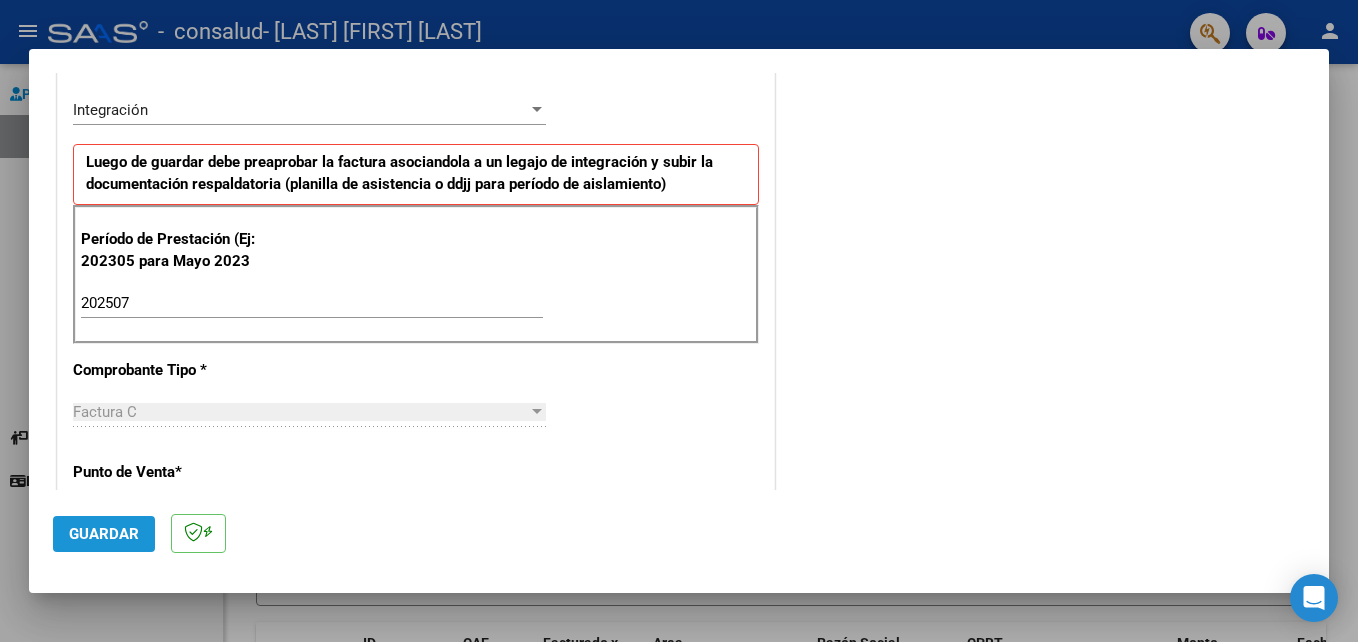 click on "Guardar" 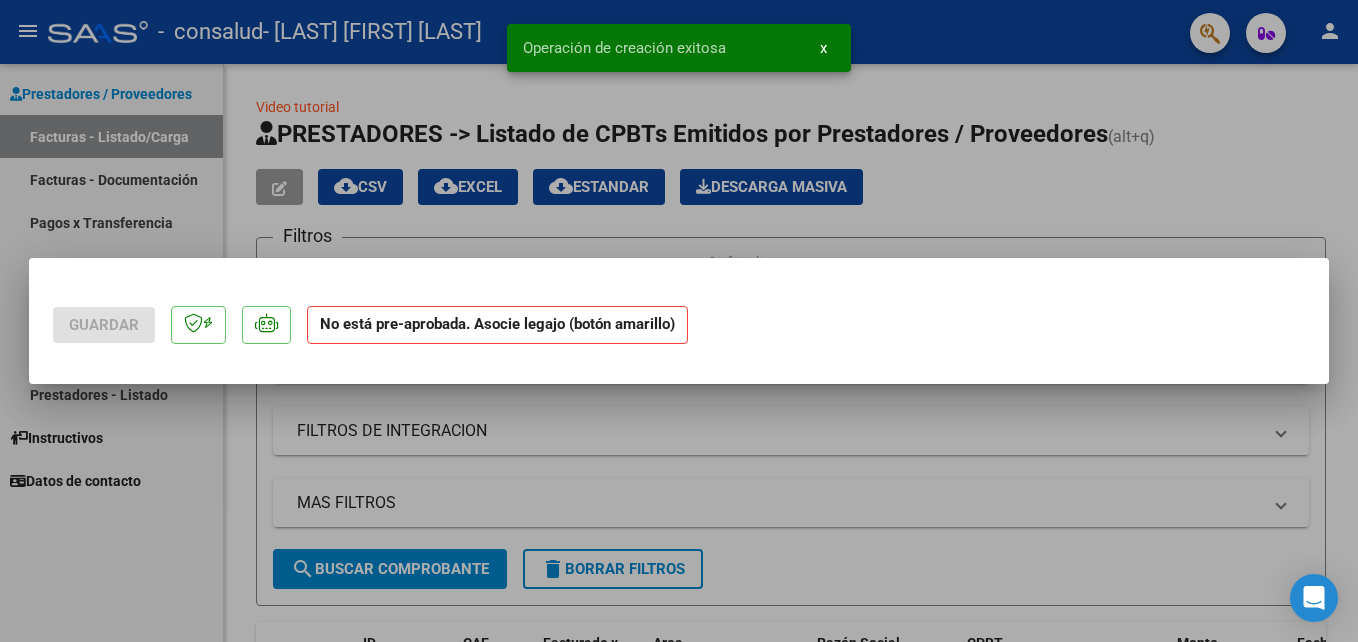 scroll, scrollTop: 0, scrollLeft: 0, axis: both 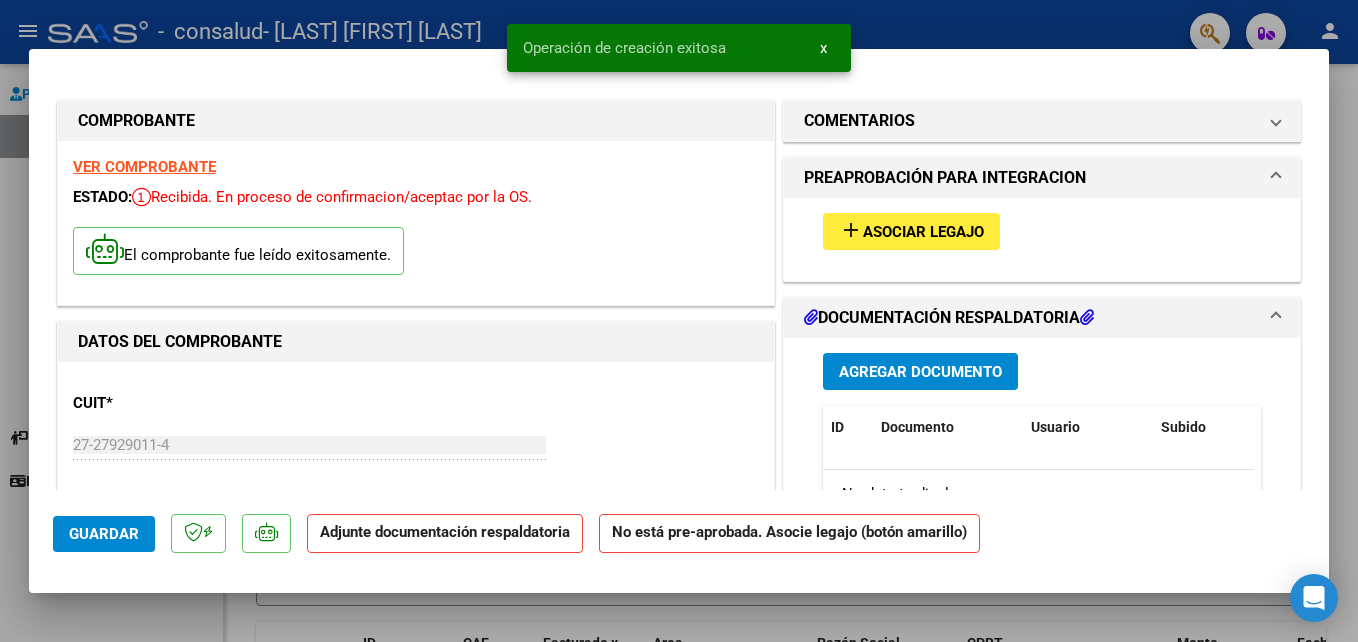 click on "Adjunte documentación respaldatoria" 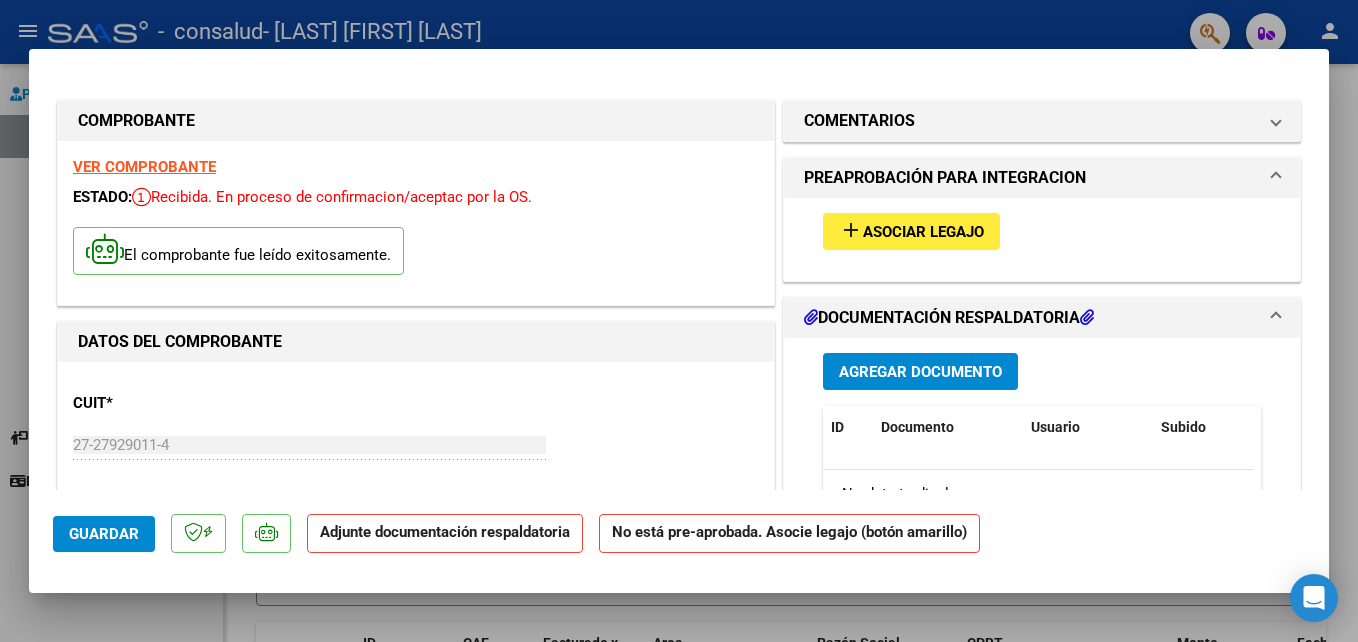 click on "Agregar Documento" at bounding box center [920, 372] 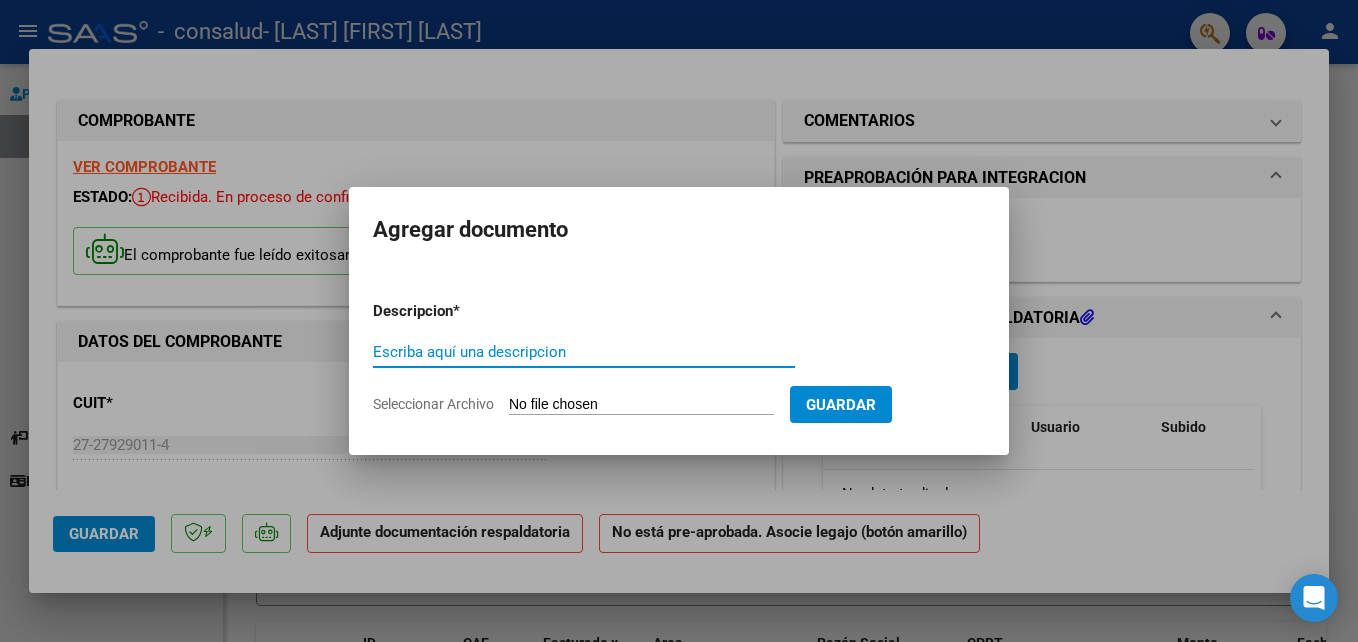 click on "Escriba aquí una descripcion" at bounding box center [584, 352] 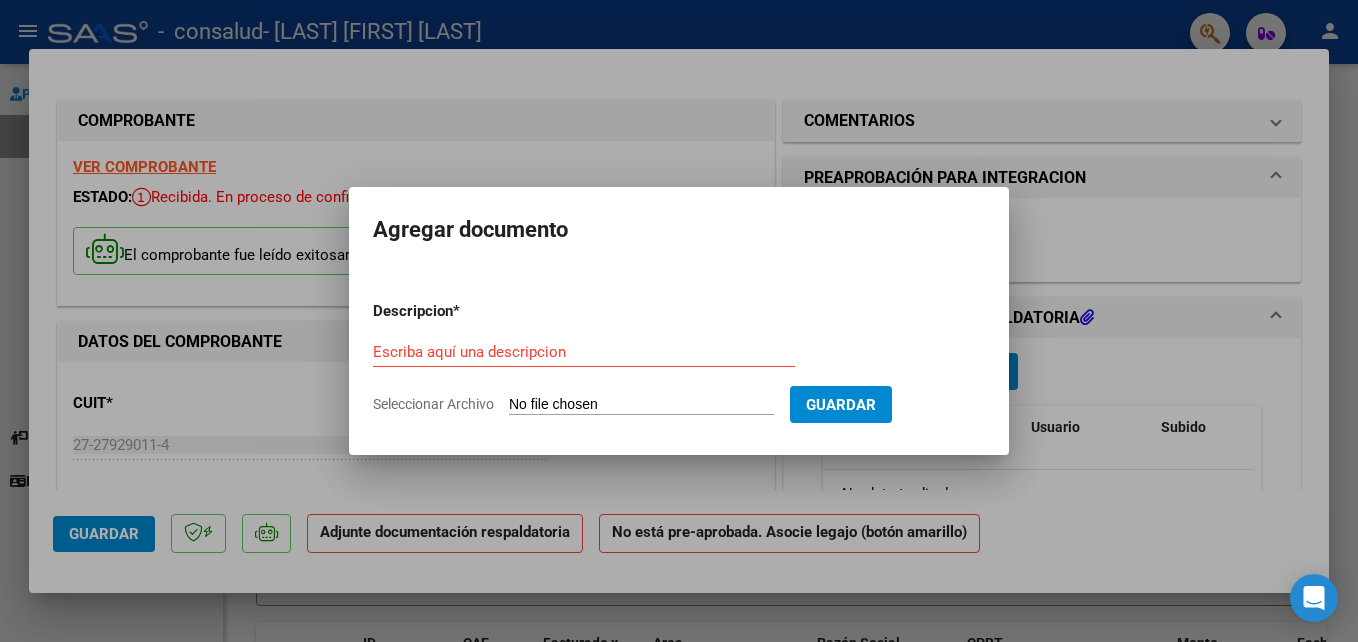 click on "Seleccionar Archivo" 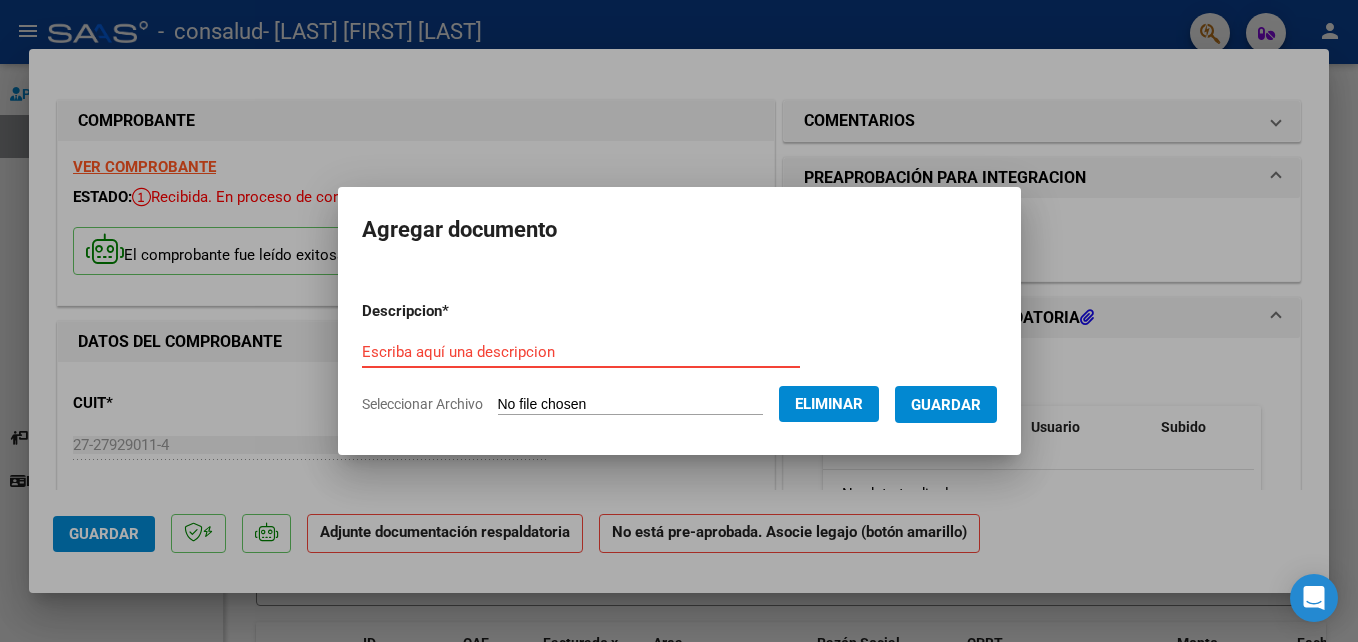 click on "Escriba aquí una descripcion" at bounding box center (581, 352) 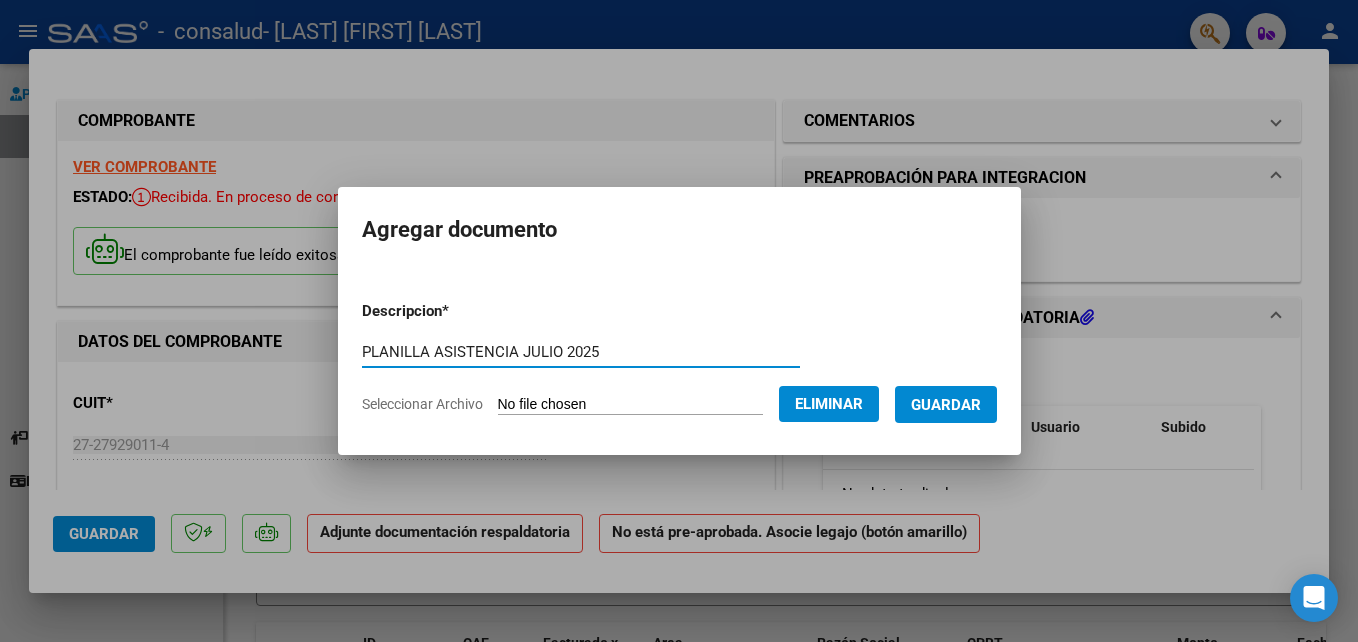 click on "PLANILLA ASISTENCIA JULIO 2025" at bounding box center (581, 352) 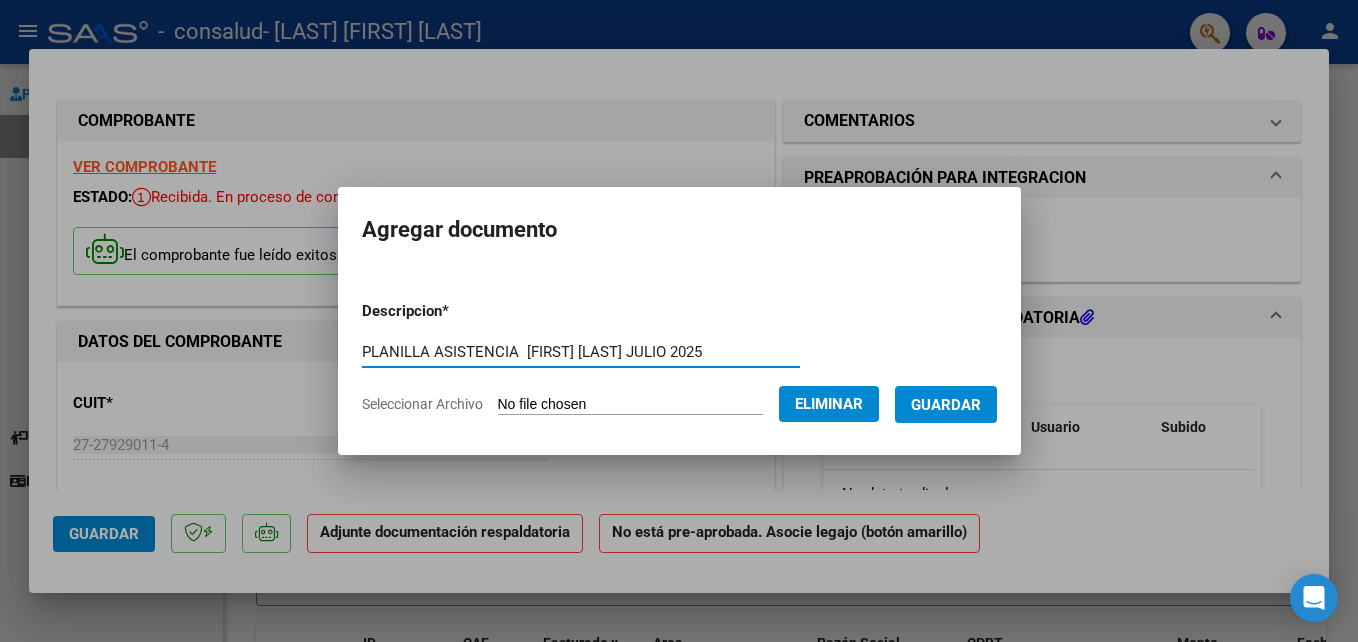 type on "PLANILLA ASISTENCIA  [FIRST] [LAST] JULIO 2025" 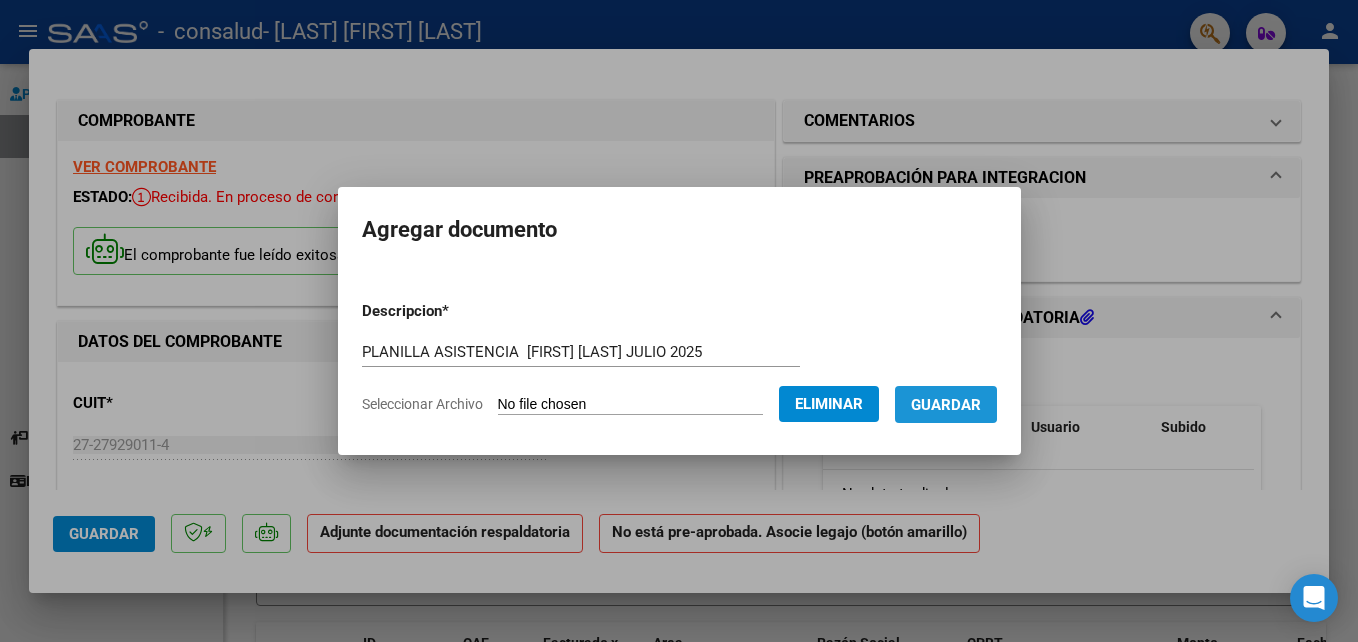 click on "Guardar" at bounding box center (946, 405) 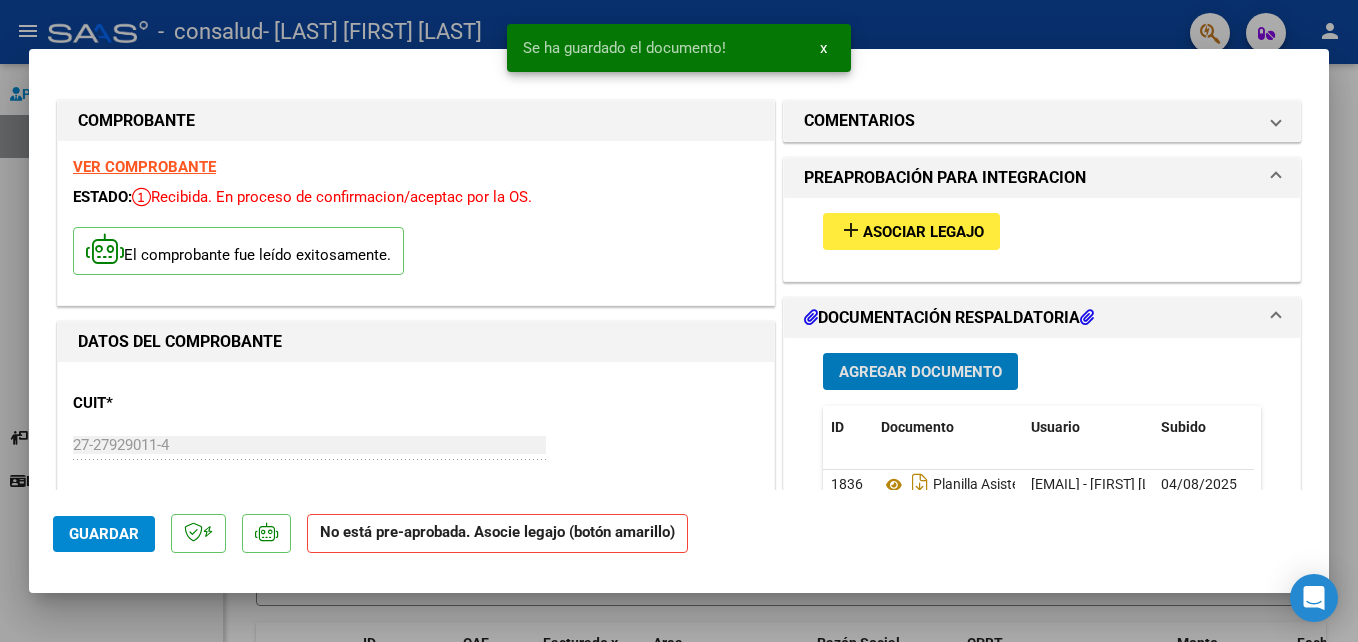 click on "Asociar Legajo" at bounding box center (923, 232) 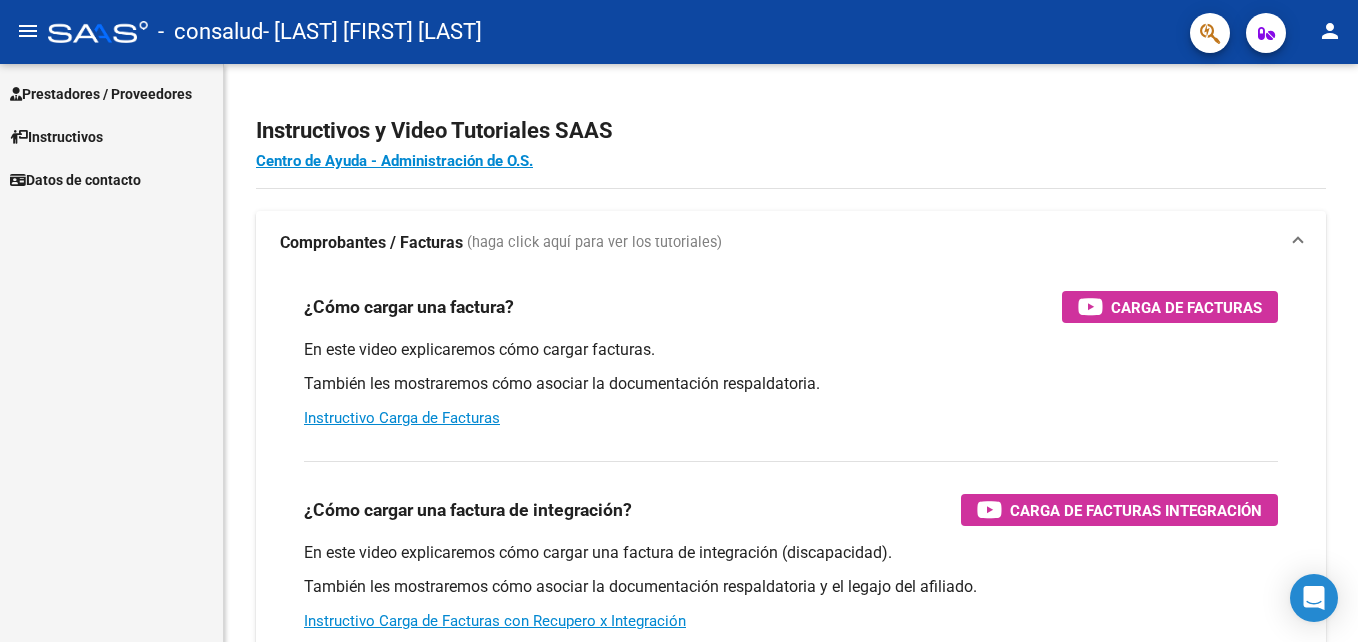 click on "Prestadores / Proveedores" at bounding box center (101, 94) 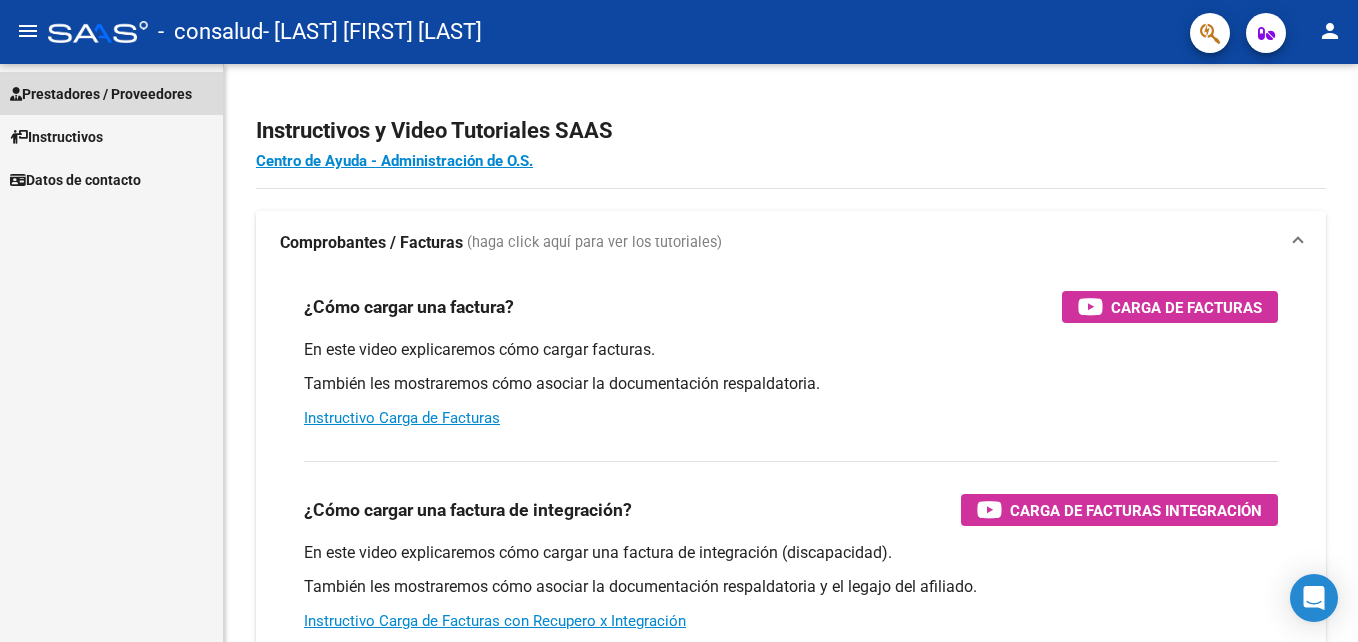 click on "Prestadores / Proveedores" at bounding box center [101, 94] 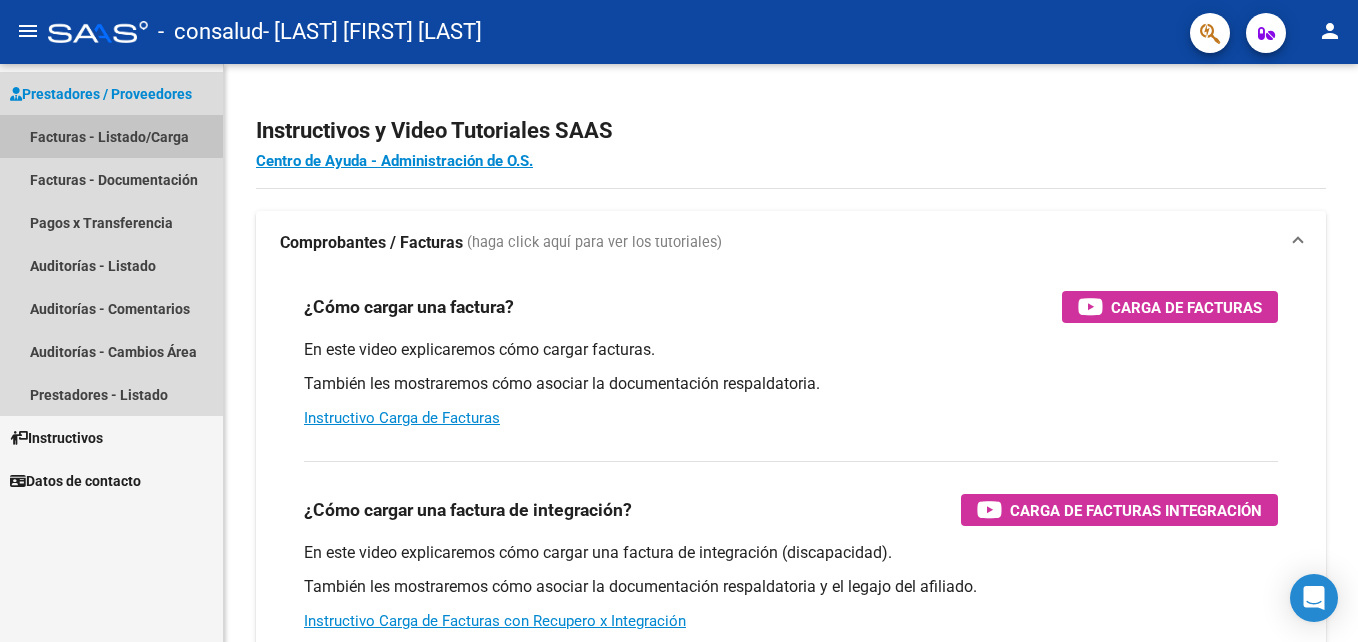 click on "Facturas - Listado/Carga" at bounding box center [111, 136] 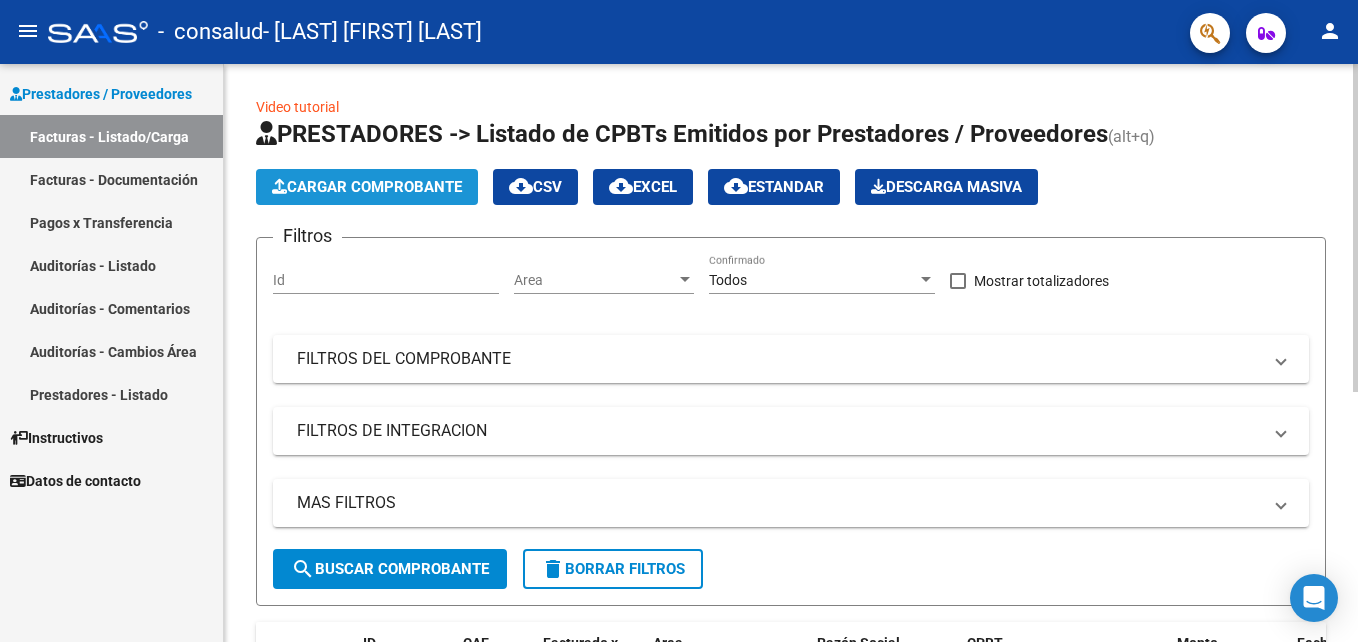 click on "Cargar Comprobante" 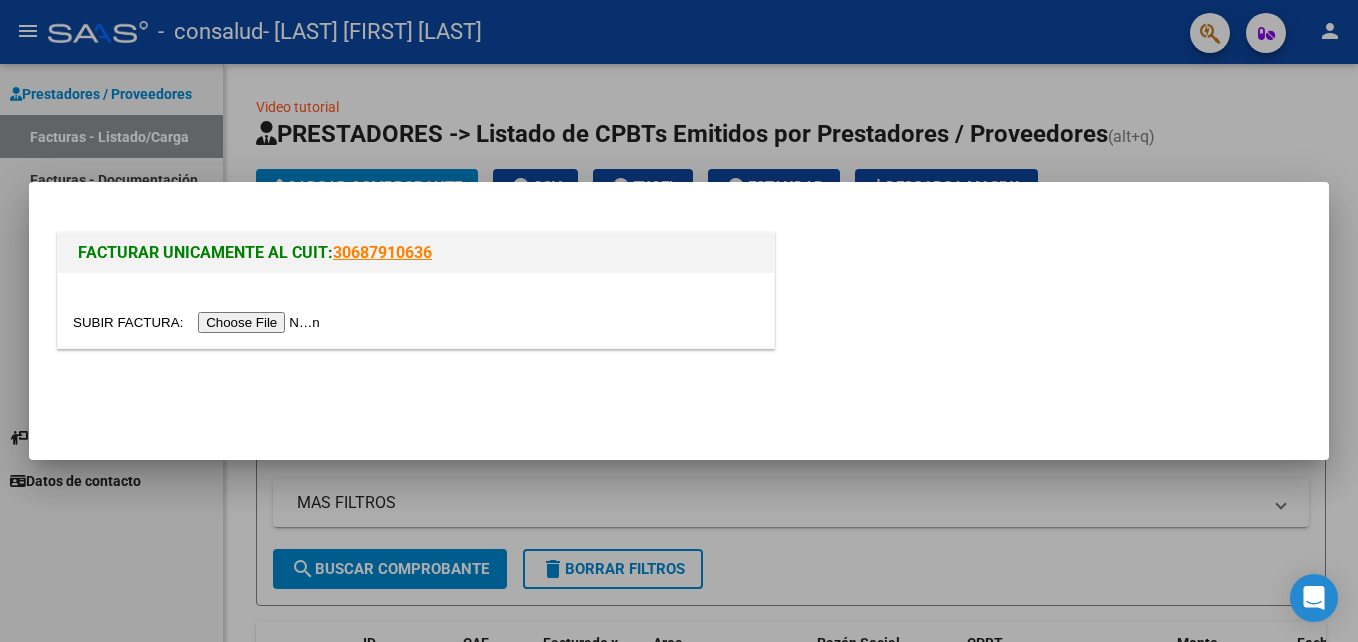 click at bounding box center [199, 322] 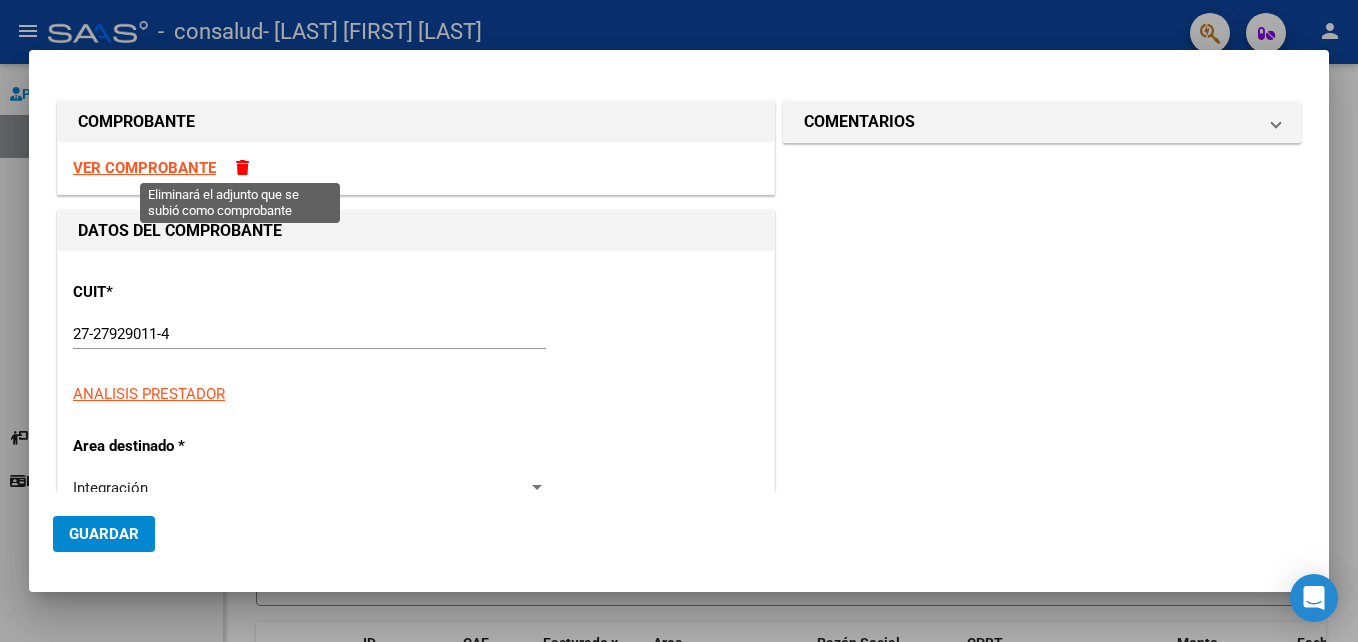 click at bounding box center (242, 167) 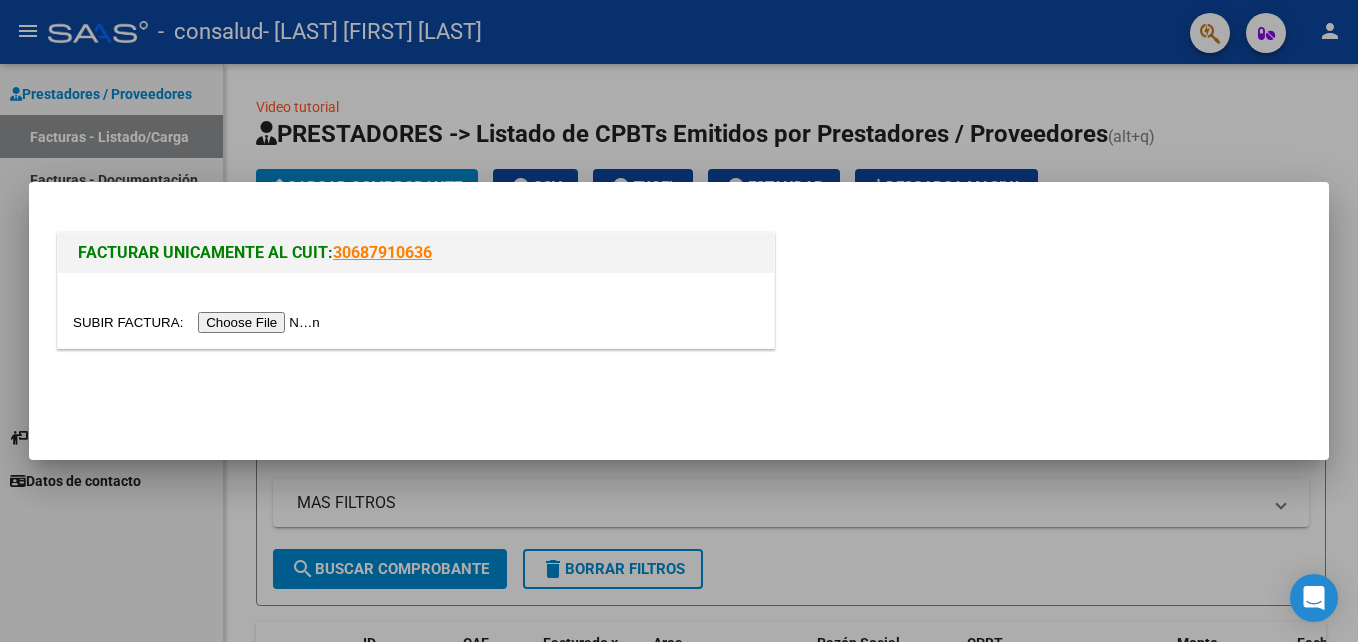 click at bounding box center [199, 322] 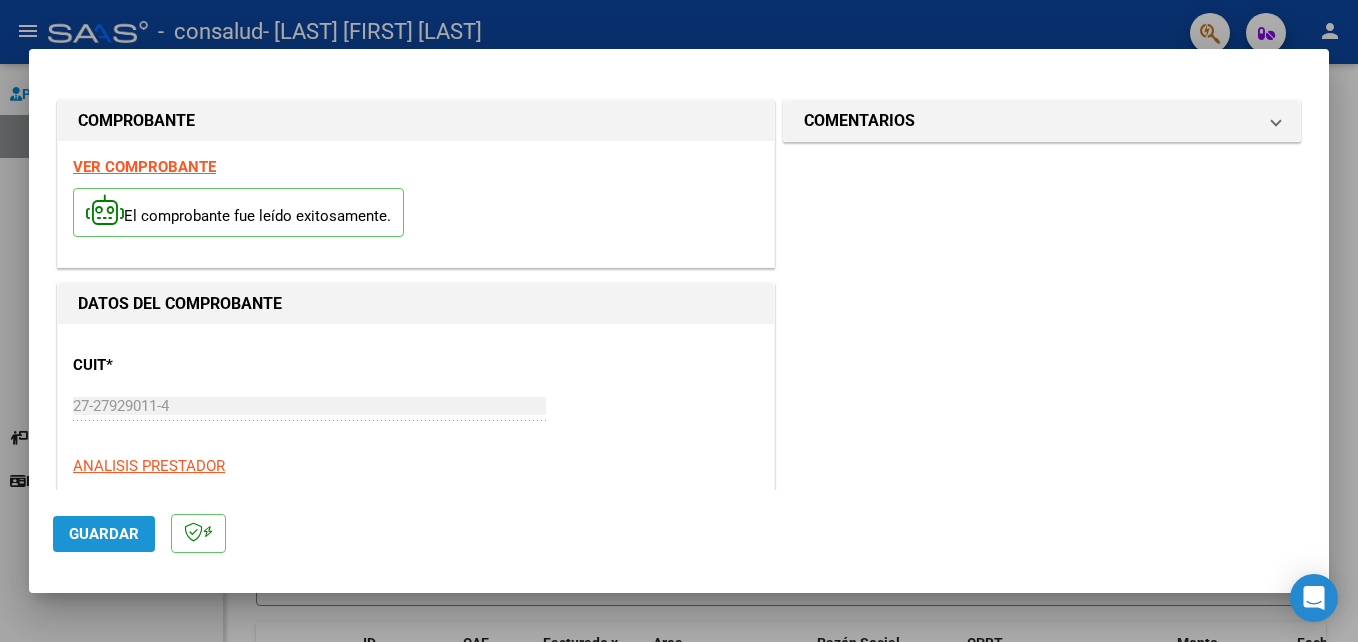 click on "Guardar" 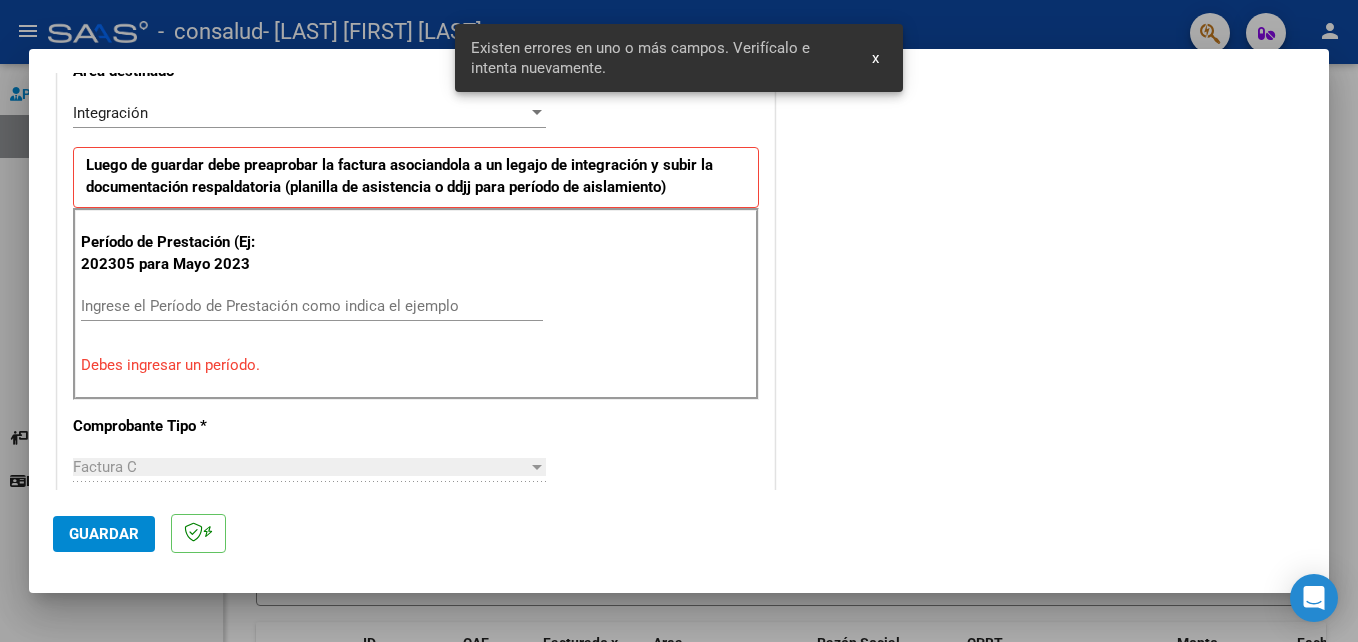 scroll, scrollTop: 450, scrollLeft: 0, axis: vertical 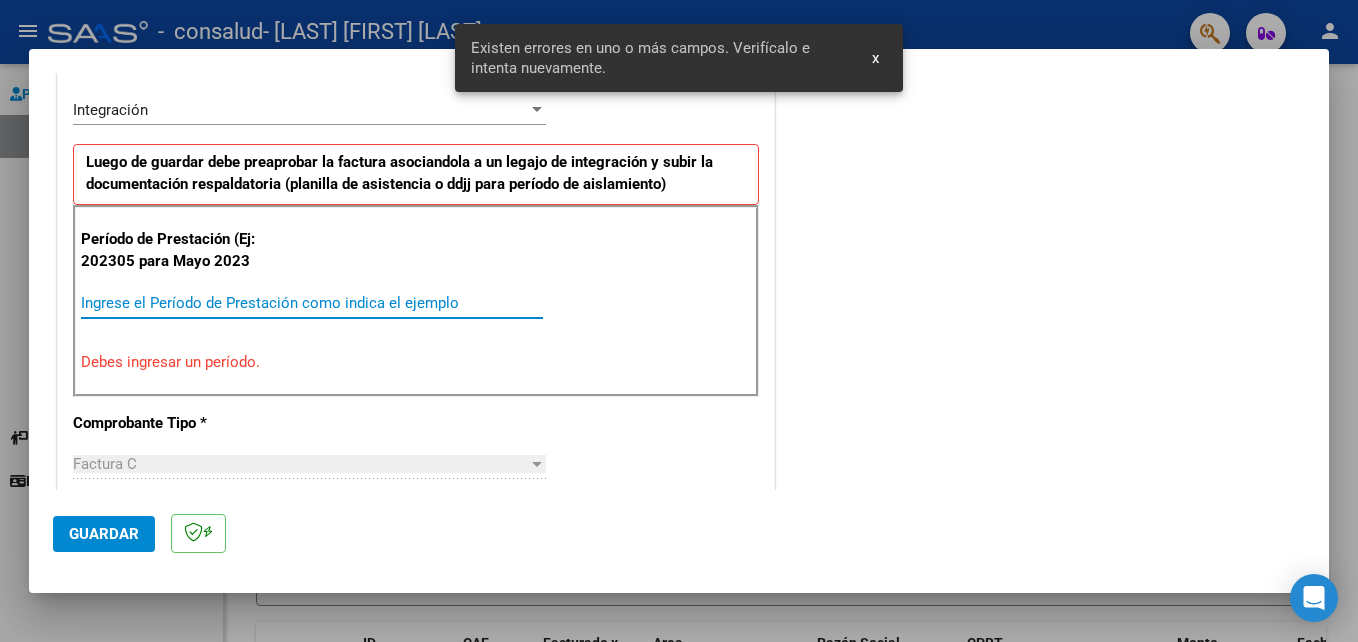 click on "Ingrese el Período de Prestación como indica el ejemplo" at bounding box center (312, 303) 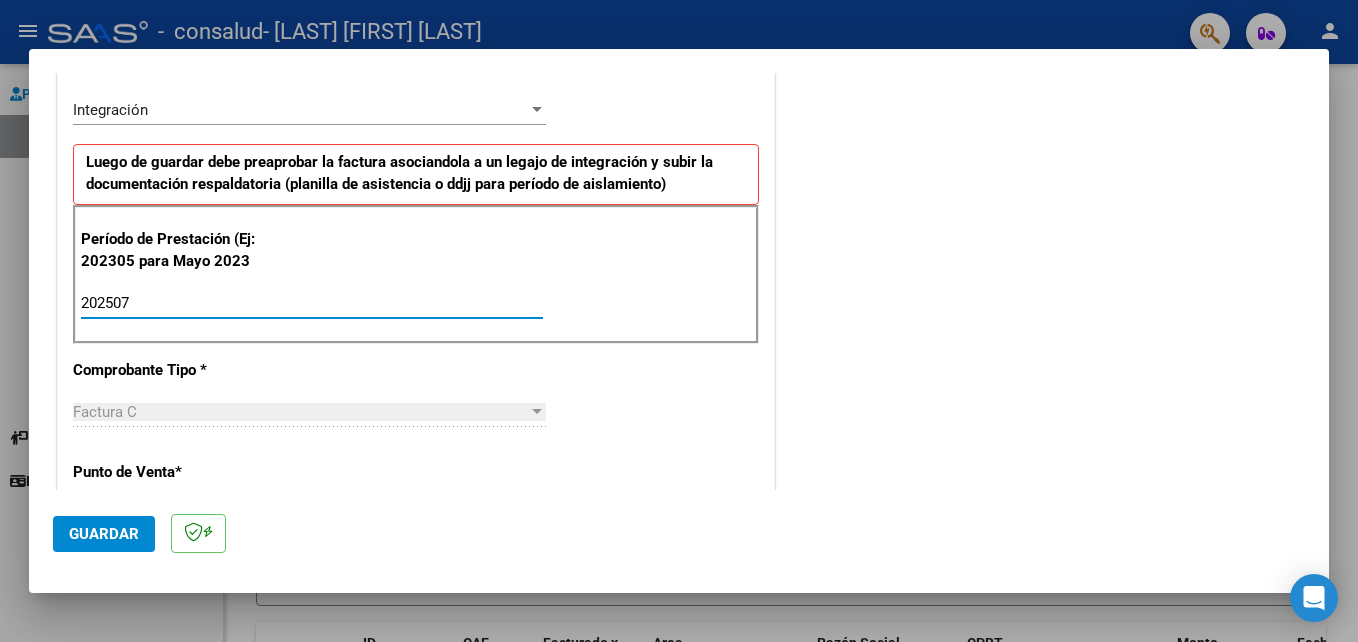 type on "202507" 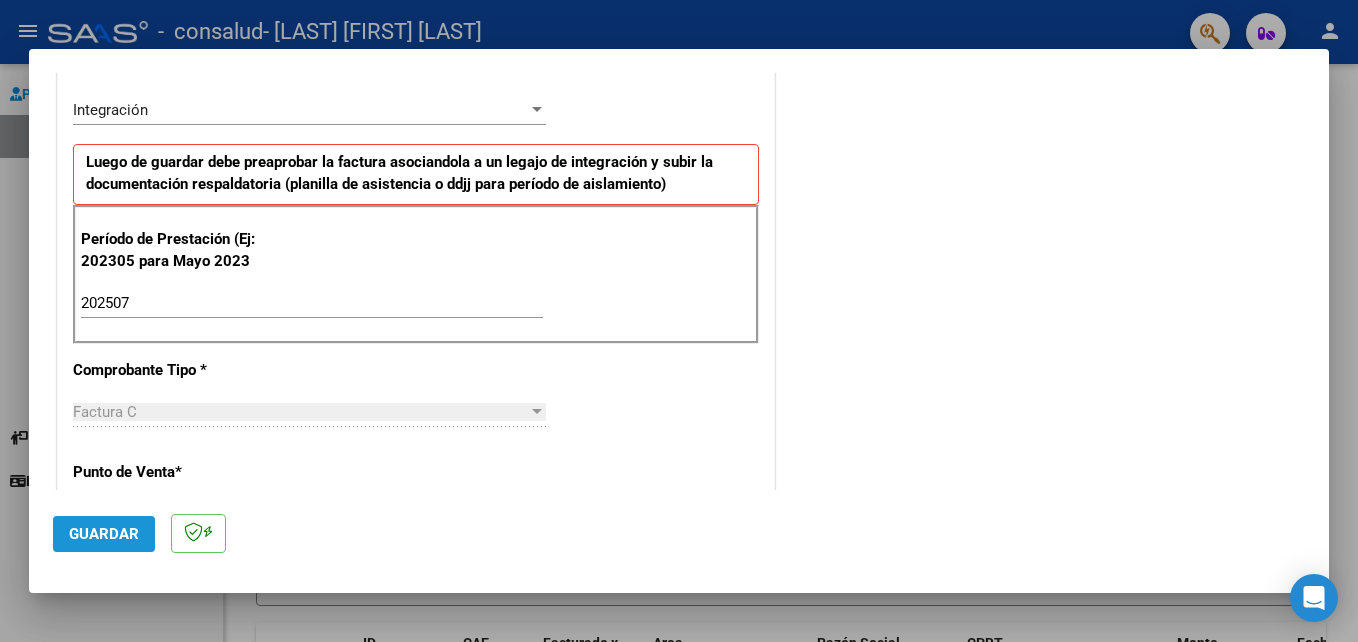 click on "Guardar" 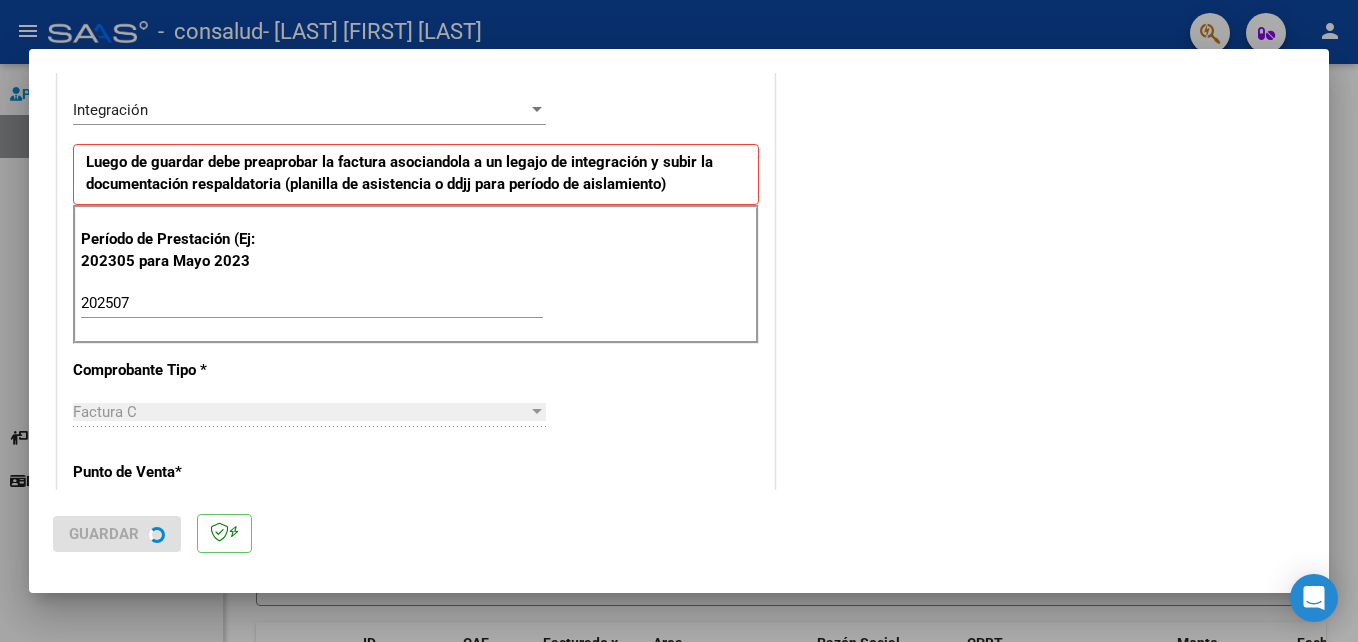 scroll, scrollTop: 0, scrollLeft: 0, axis: both 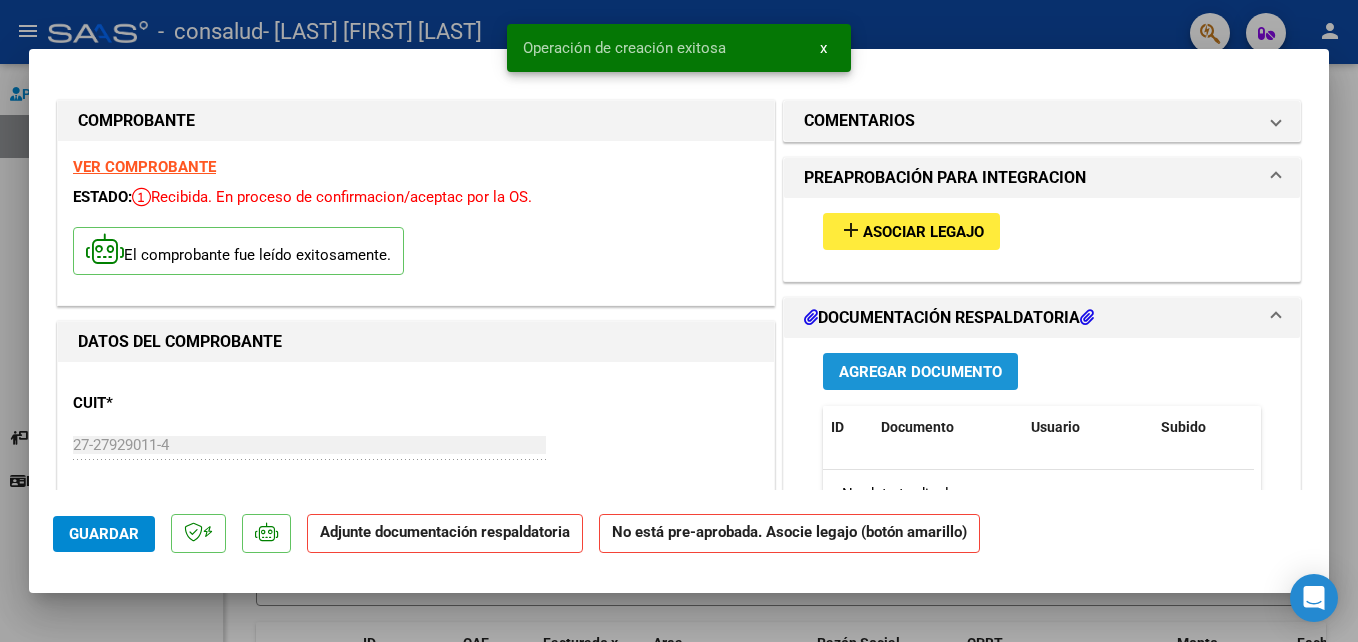 click on "Agregar Documento" at bounding box center [920, 372] 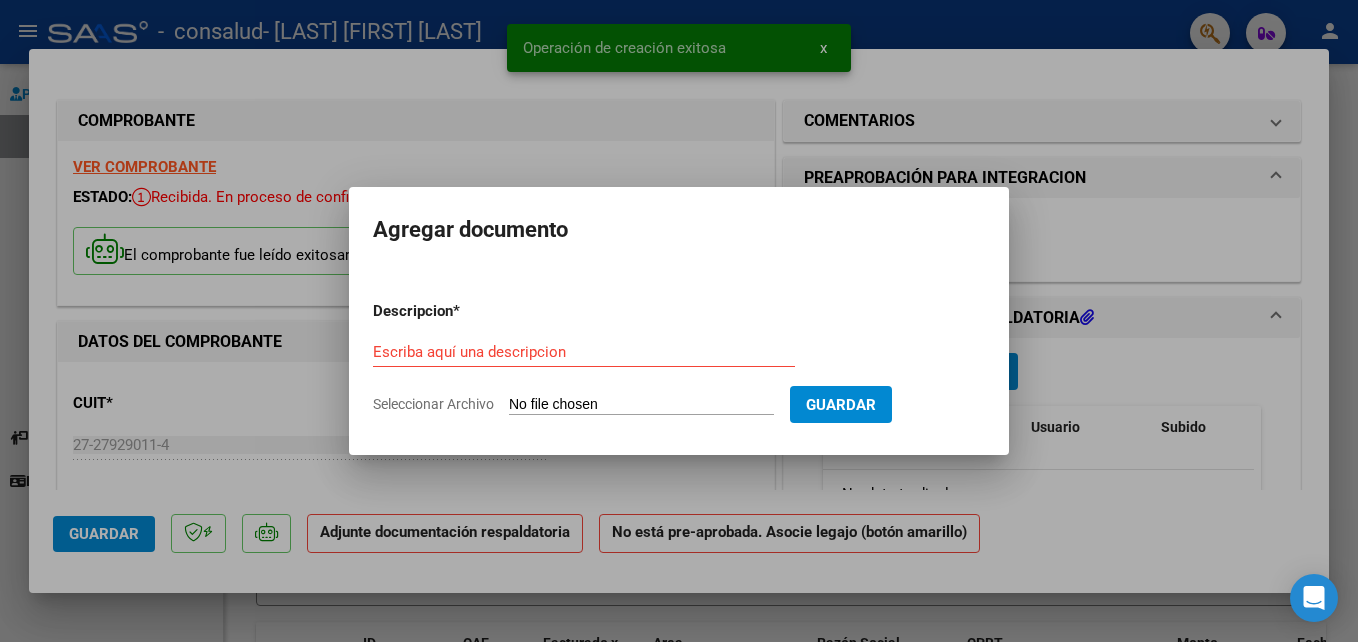 click on "Escriba aquí una descripcion" at bounding box center (584, 352) 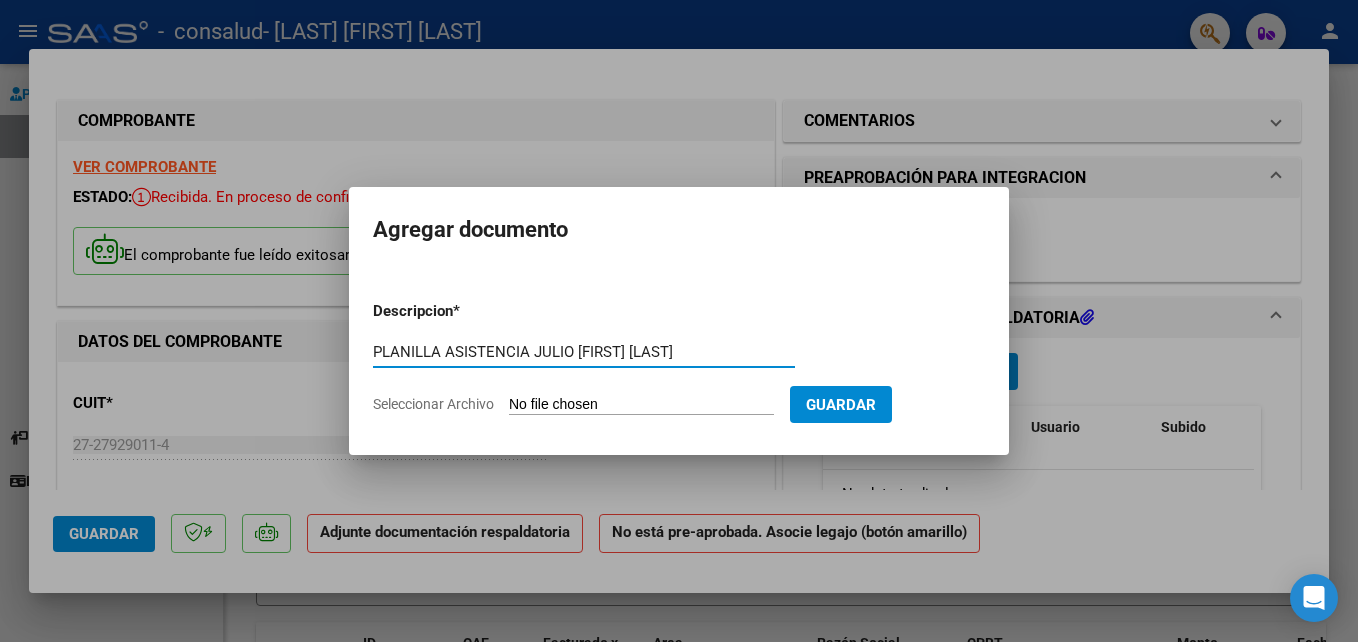 scroll, scrollTop: 0, scrollLeft: 5, axis: horizontal 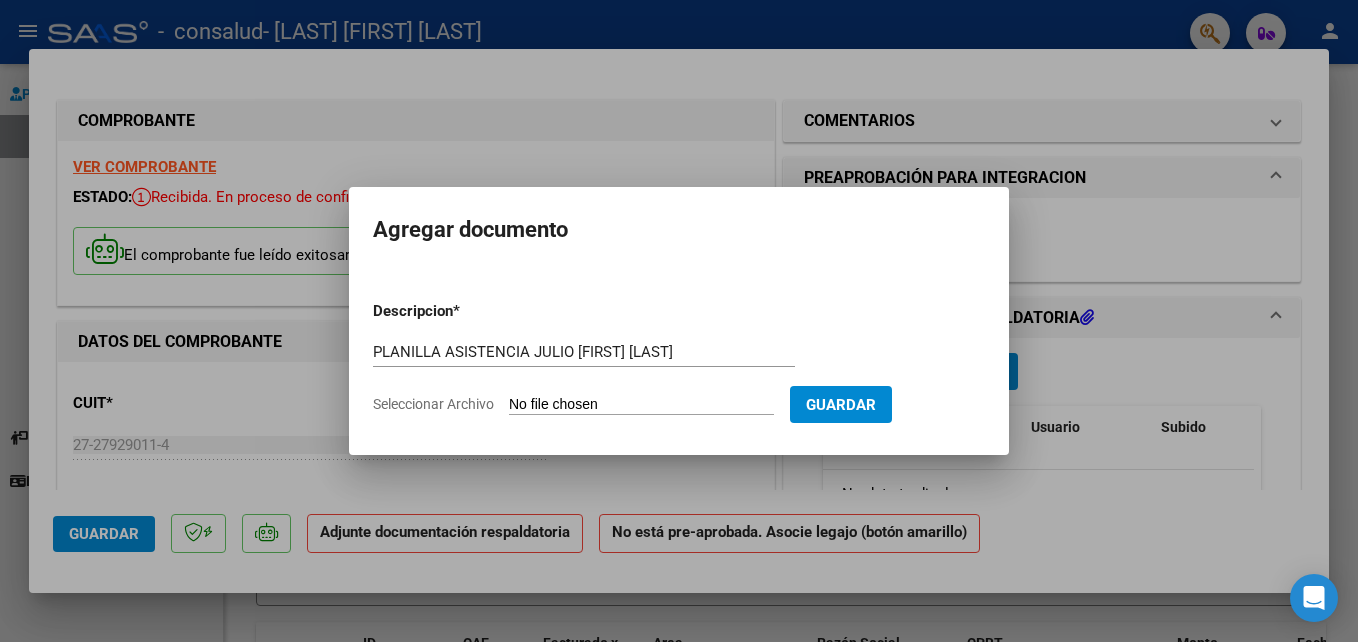 click on "Seleccionar Archivo" at bounding box center [641, 405] 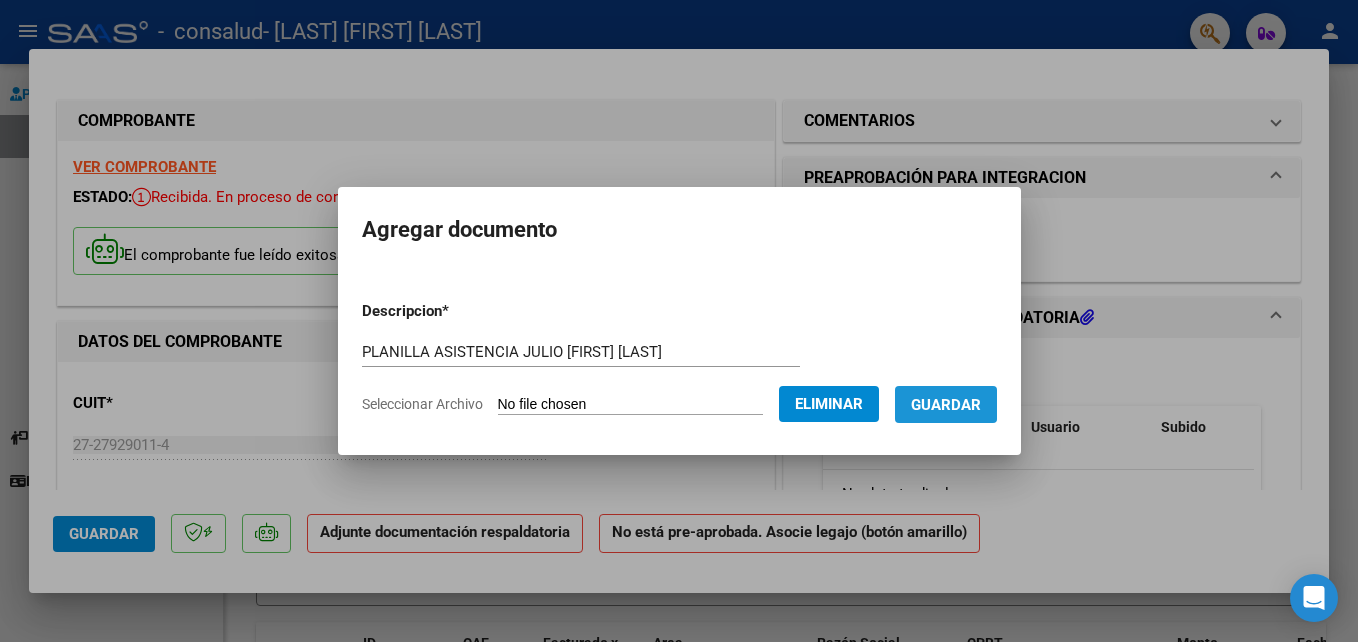click on "Guardar" at bounding box center (946, 405) 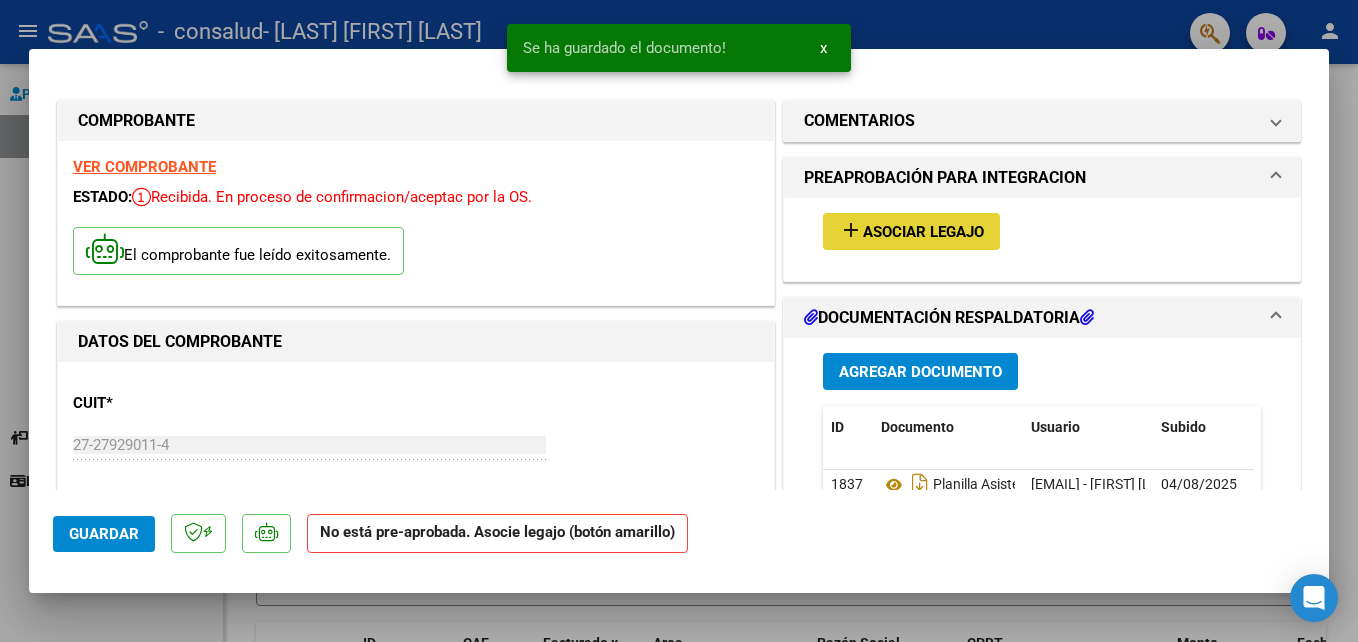 click on "Asociar Legajo" at bounding box center (923, 232) 